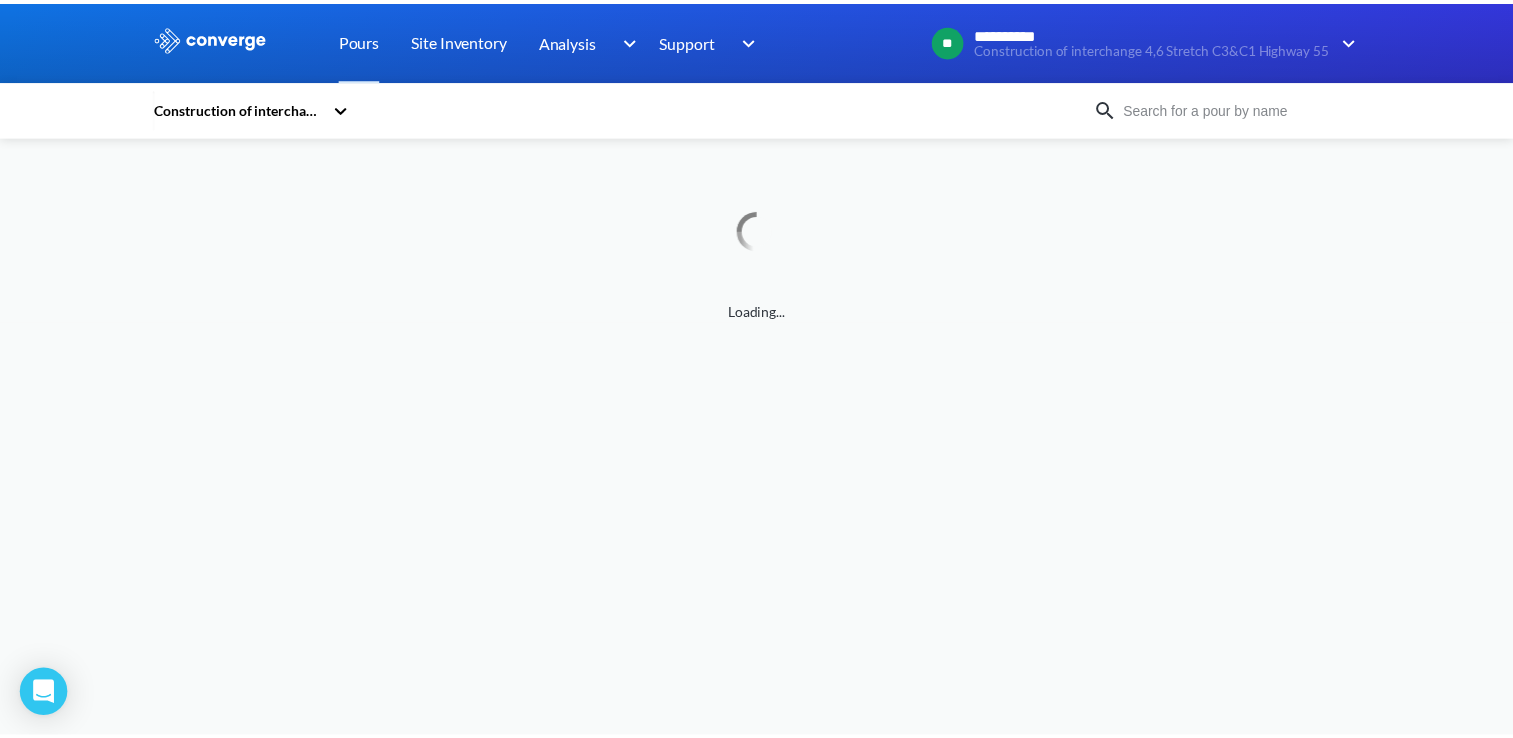 scroll, scrollTop: 0, scrollLeft: 0, axis: both 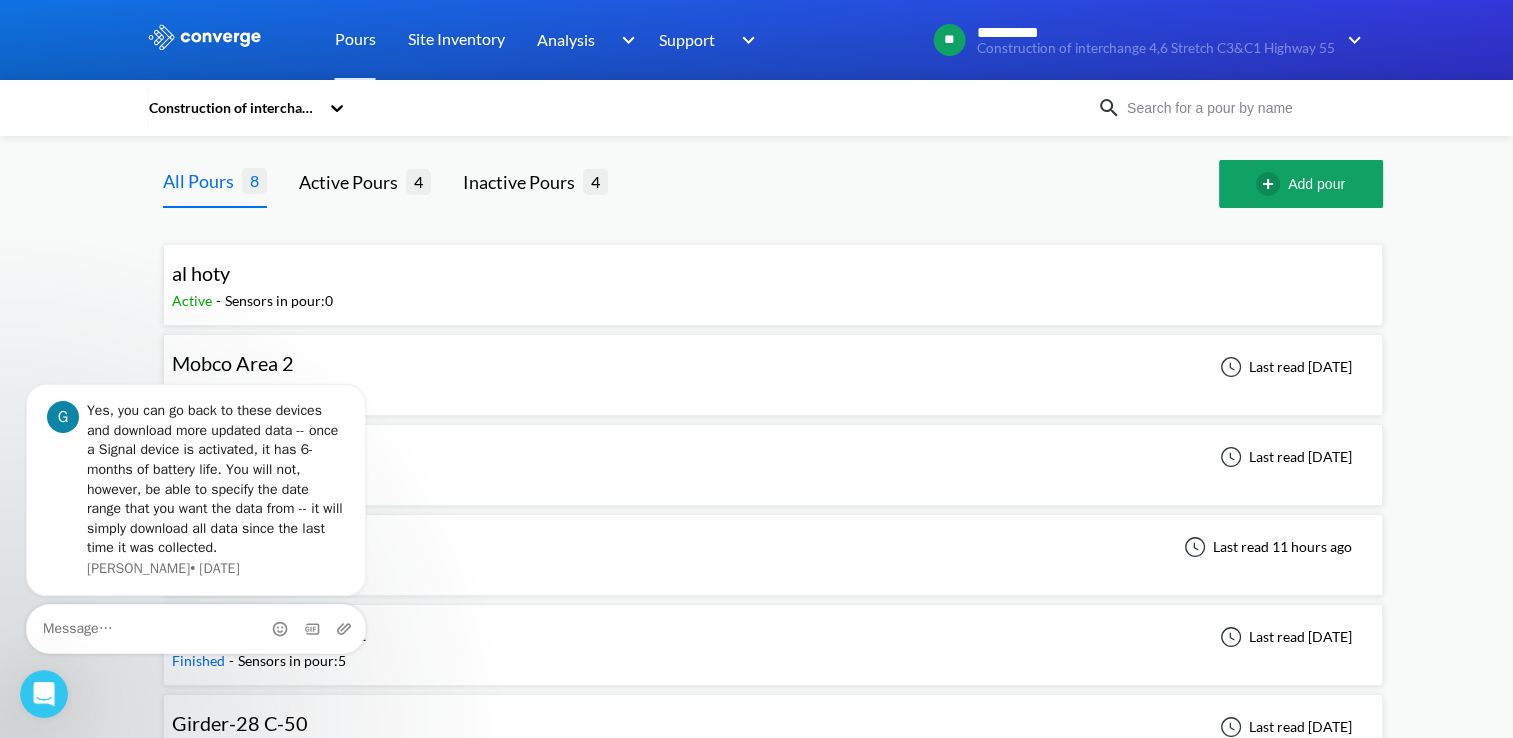 click on "Mobco Area 3  Active  -  Sensors in pour:  4 Last read 12 days ago" at bounding box center [773, 465] 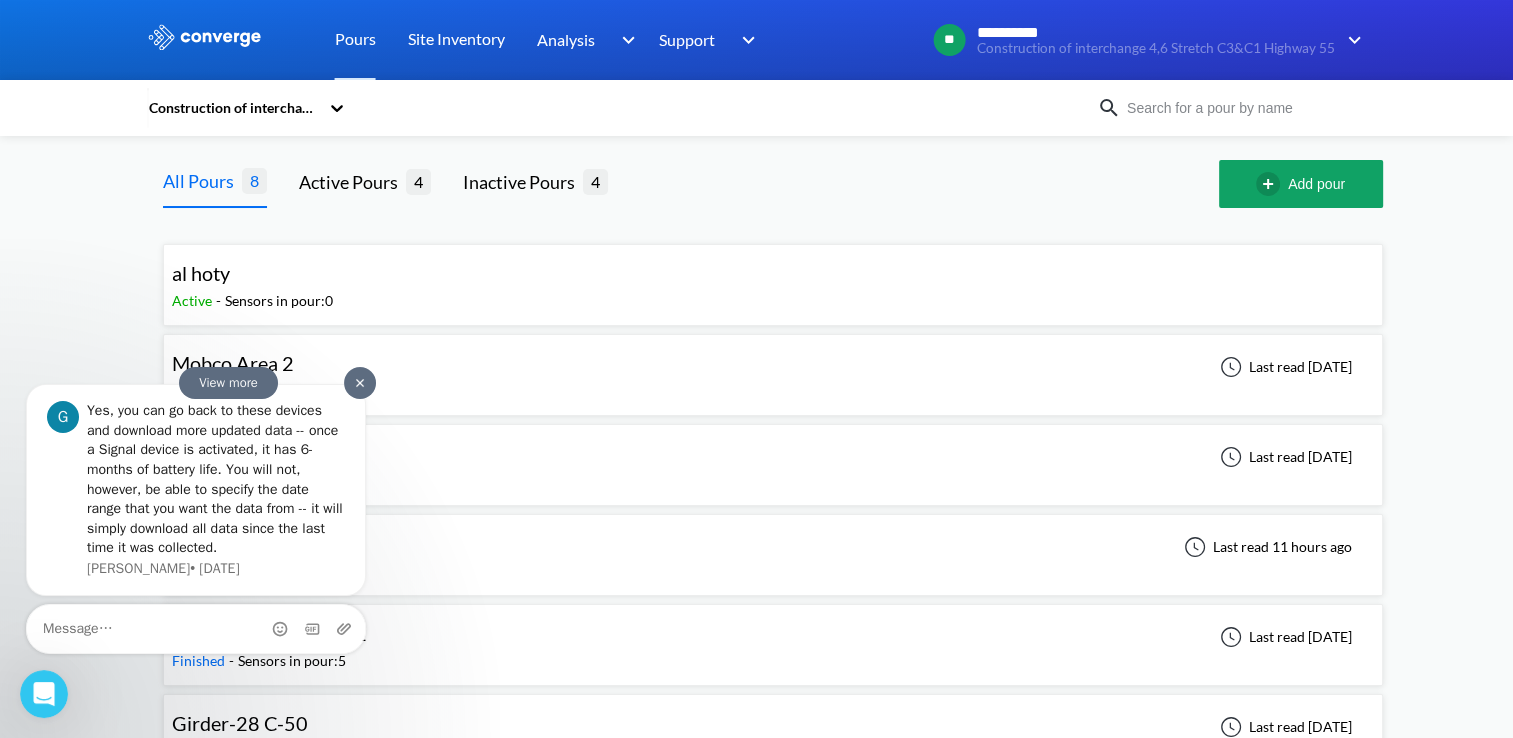 click at bounding box center (360, 382) 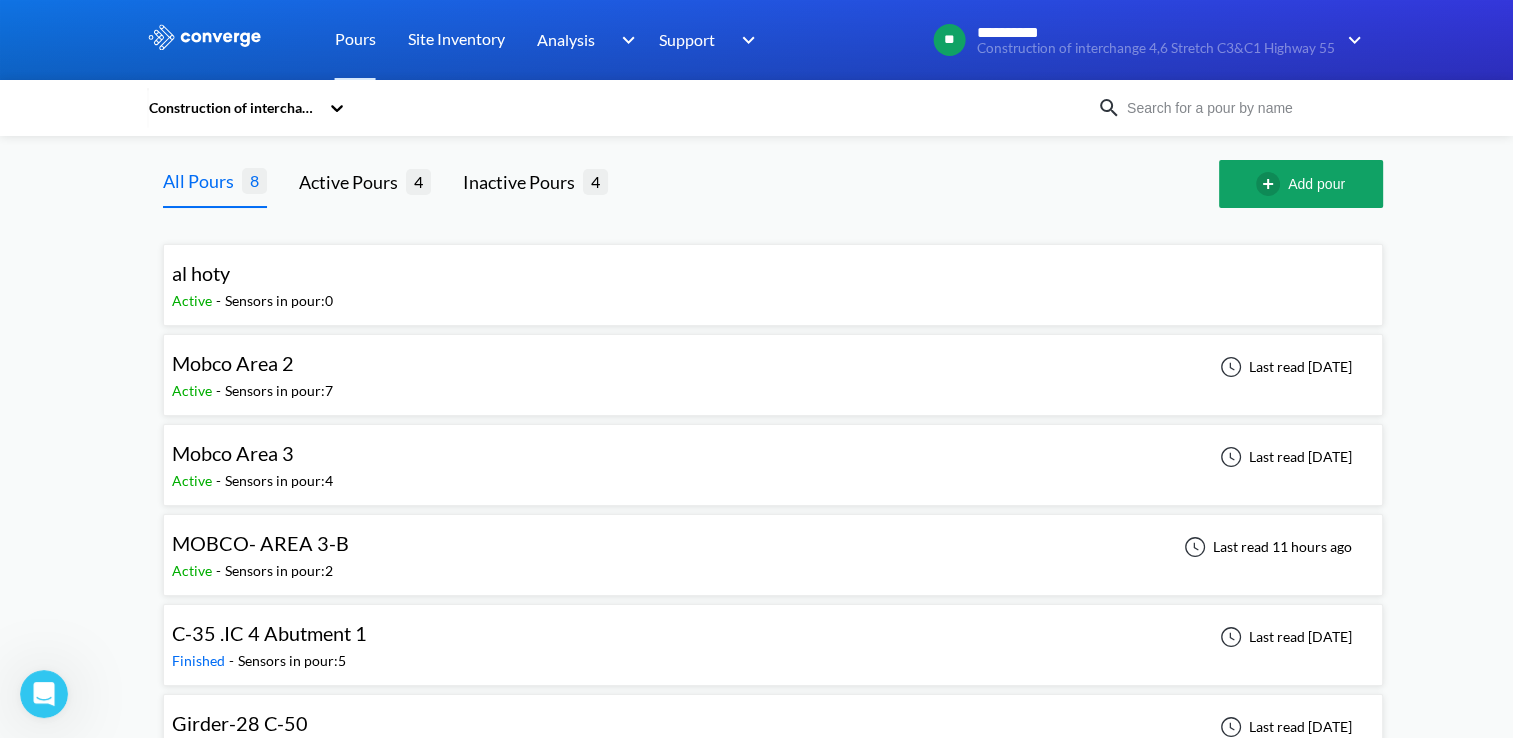 click on "MOBCO- AREA 3-B" at bounding box center [260, 543] 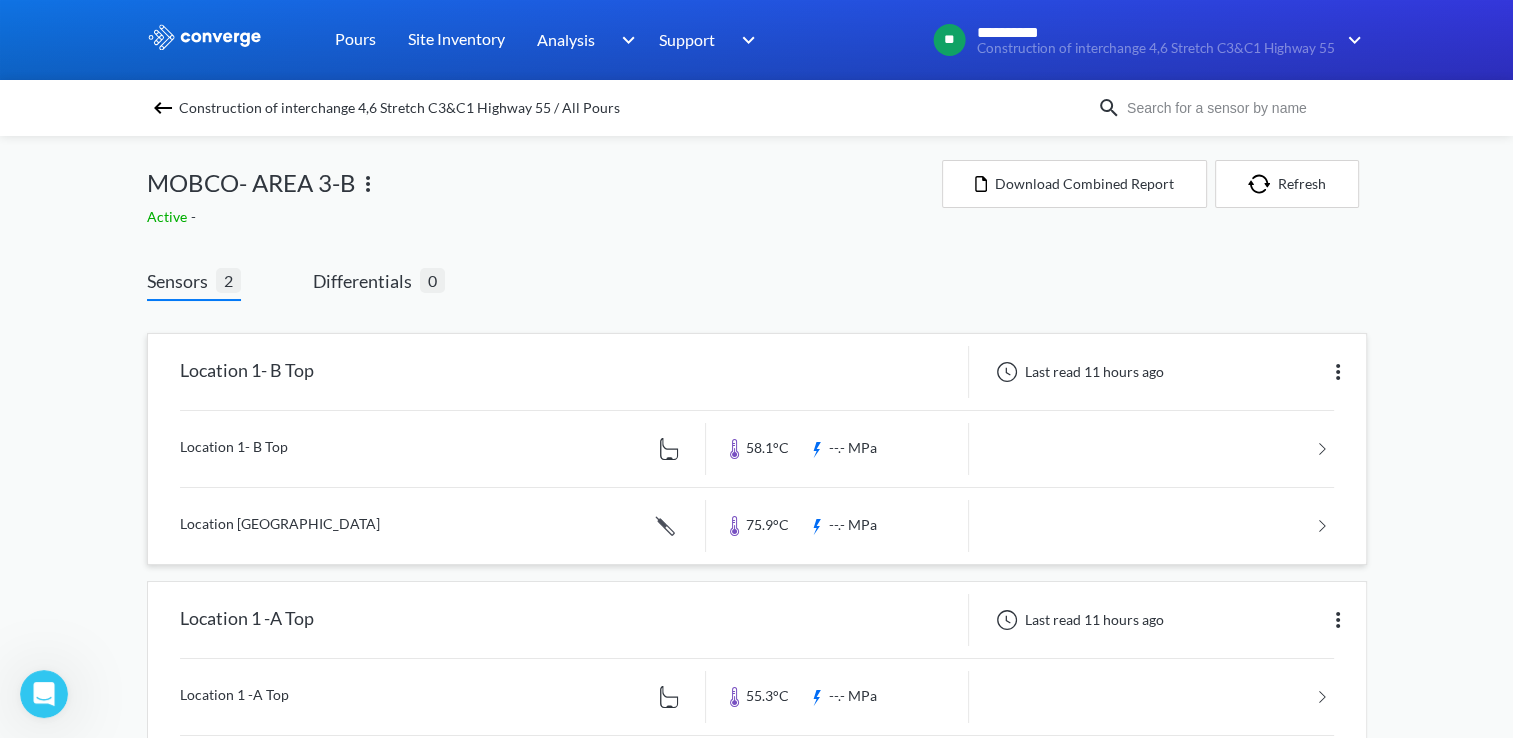 click at bounding box center [757, 449] 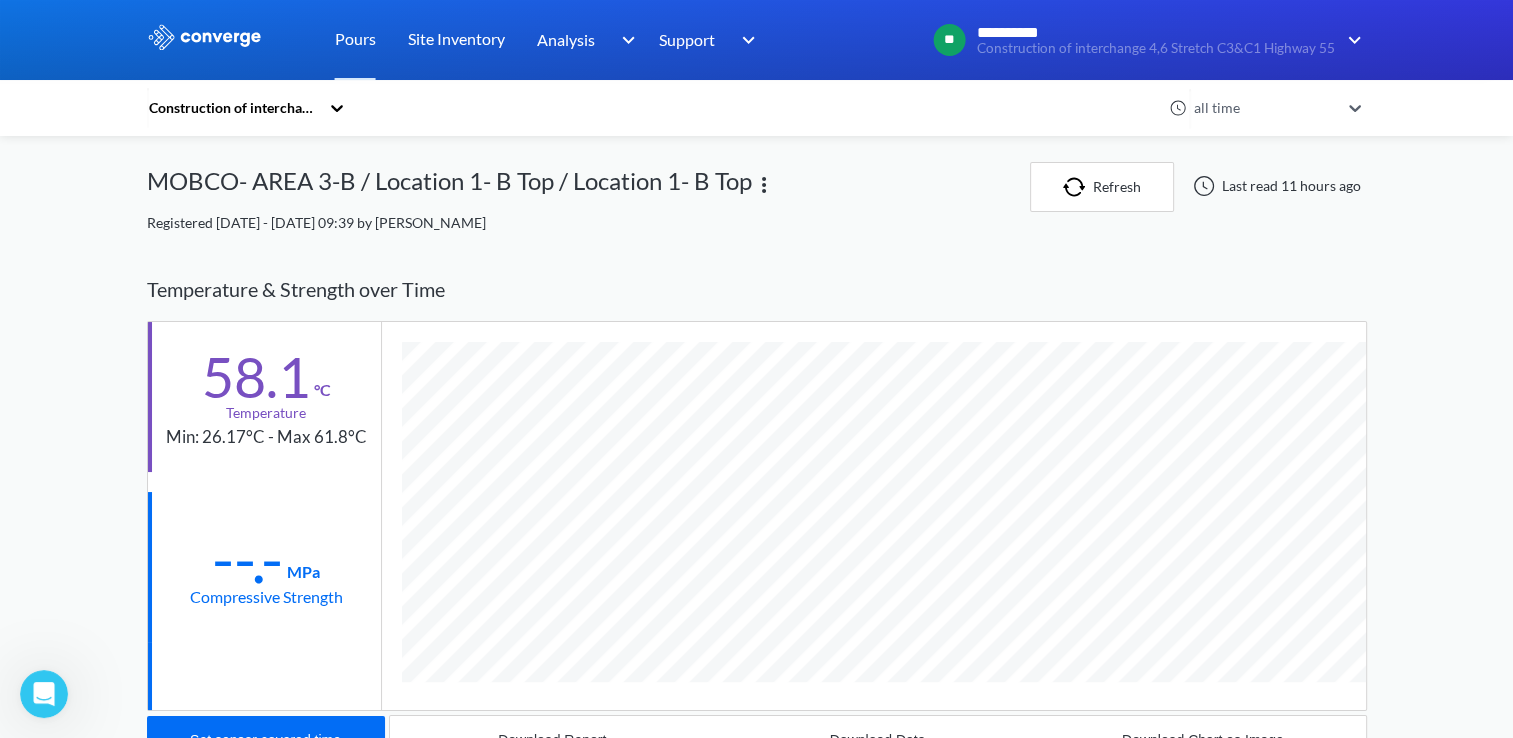 scroll, scrollTop: 998825, scrollLeft: 998780, axis: both 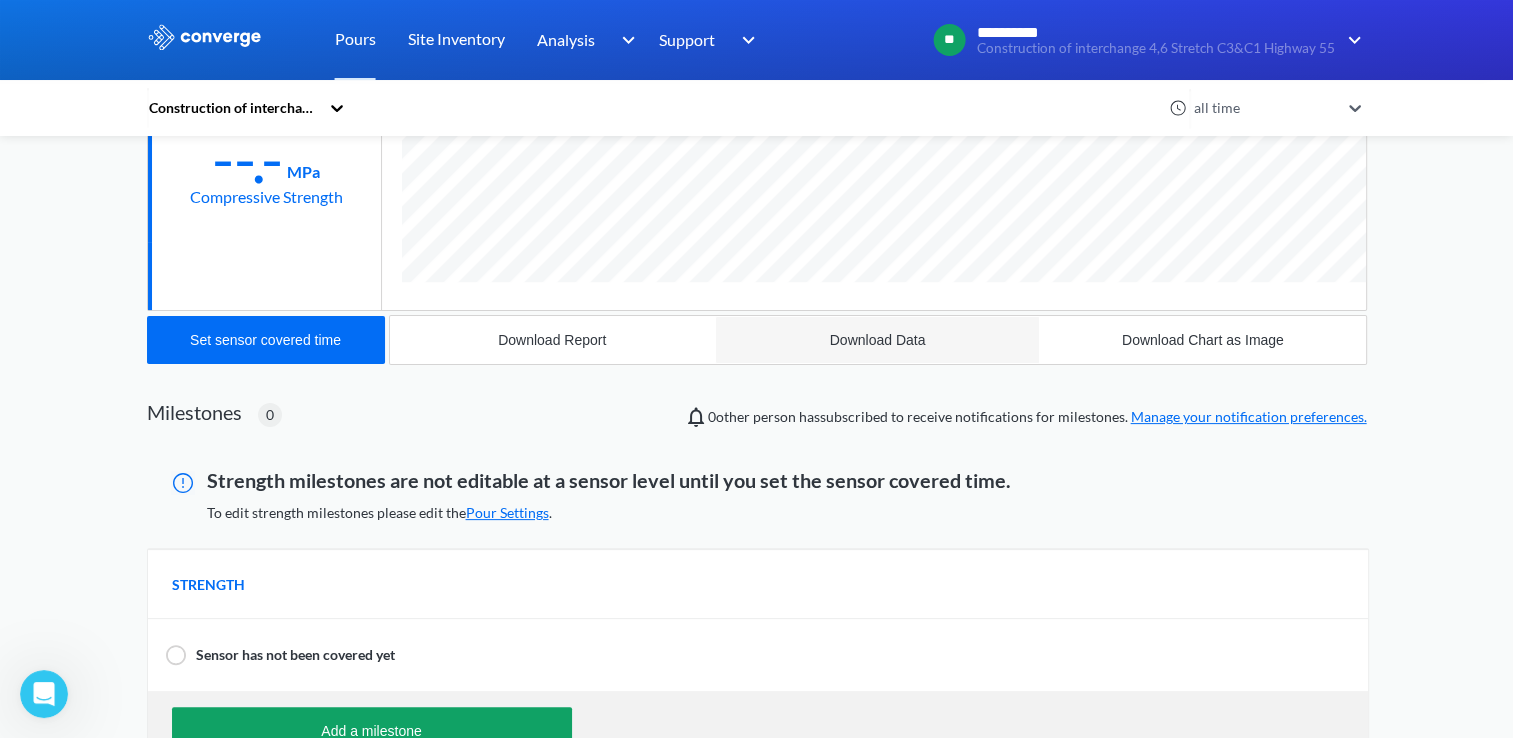 click on "Download Data" at bounding box center [878, 340] 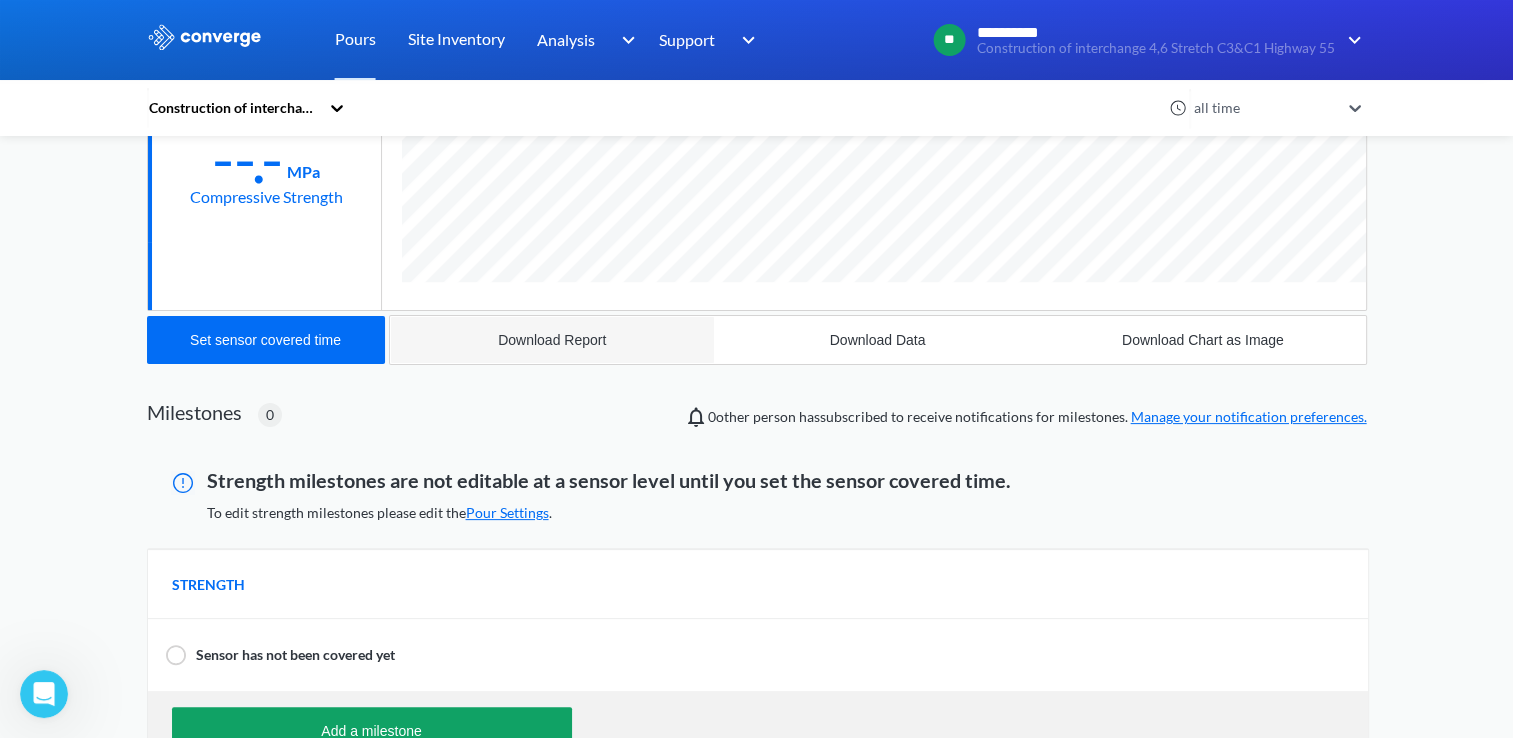 click on "Download Report" at bounding box center (552, 340) 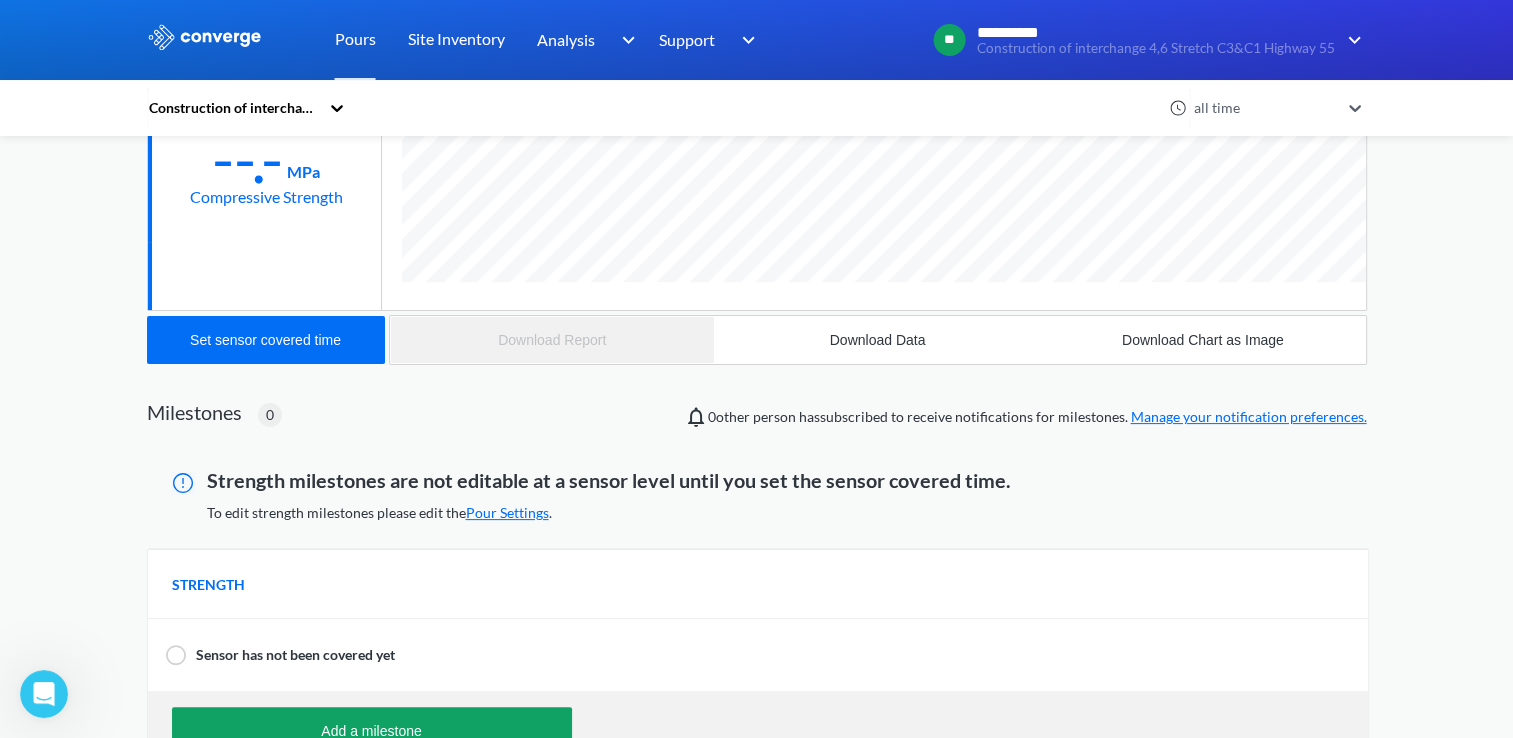 scroll, scrollTop: 998825, scrollLeft: 998780, axis: both 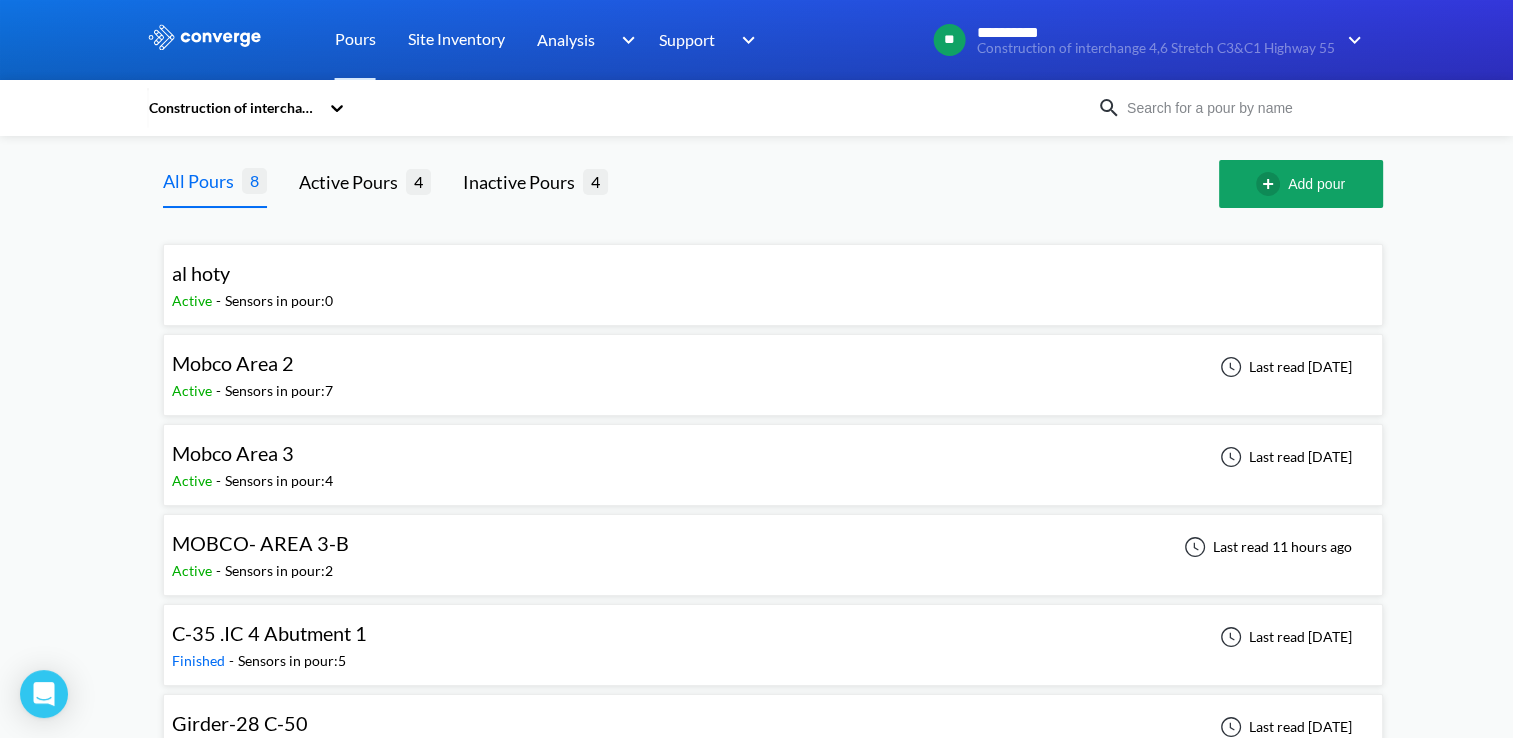 click on "Sensors in pour:  4" at bounding box center (279, 481) 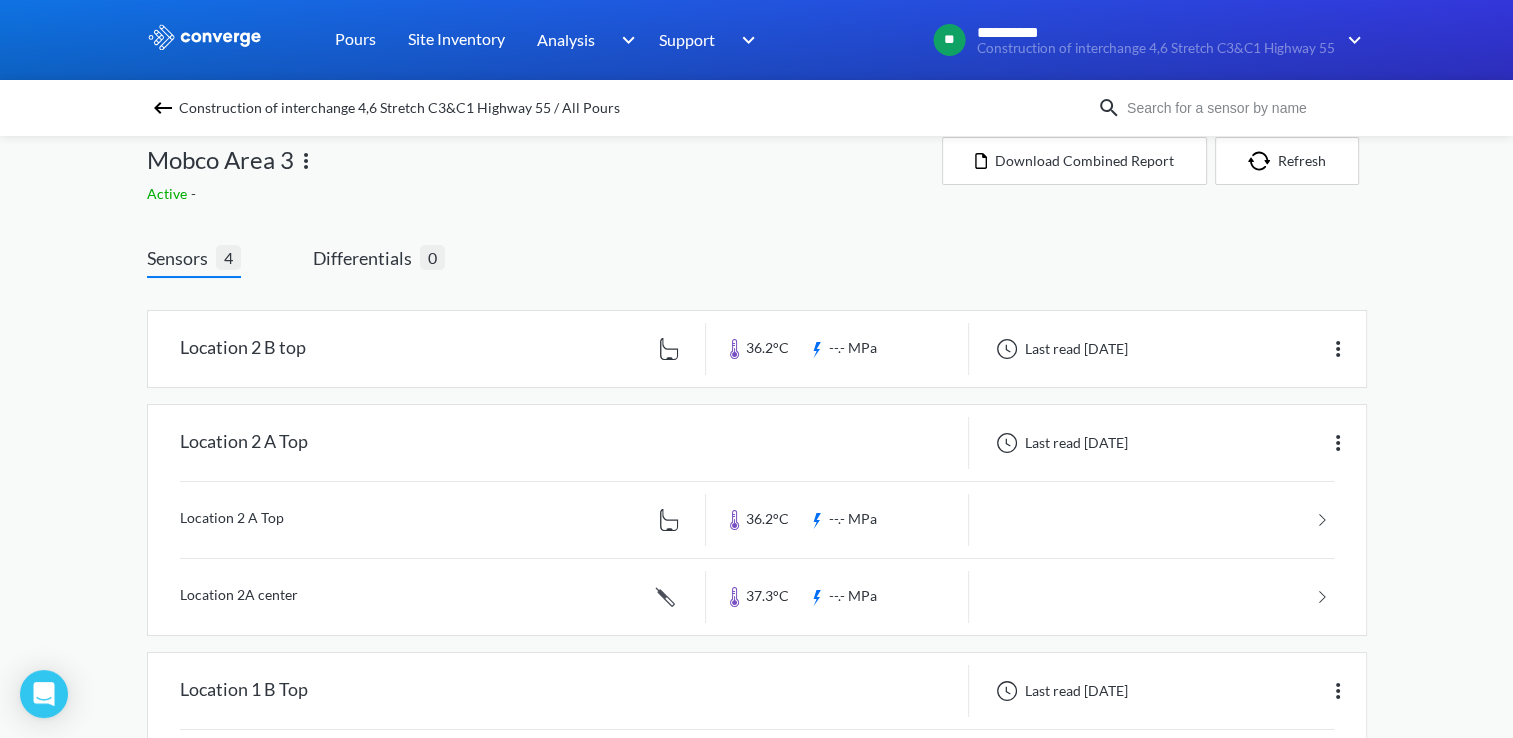 scroll, scrollTop: 0, scrollLeft: 0, axis: both 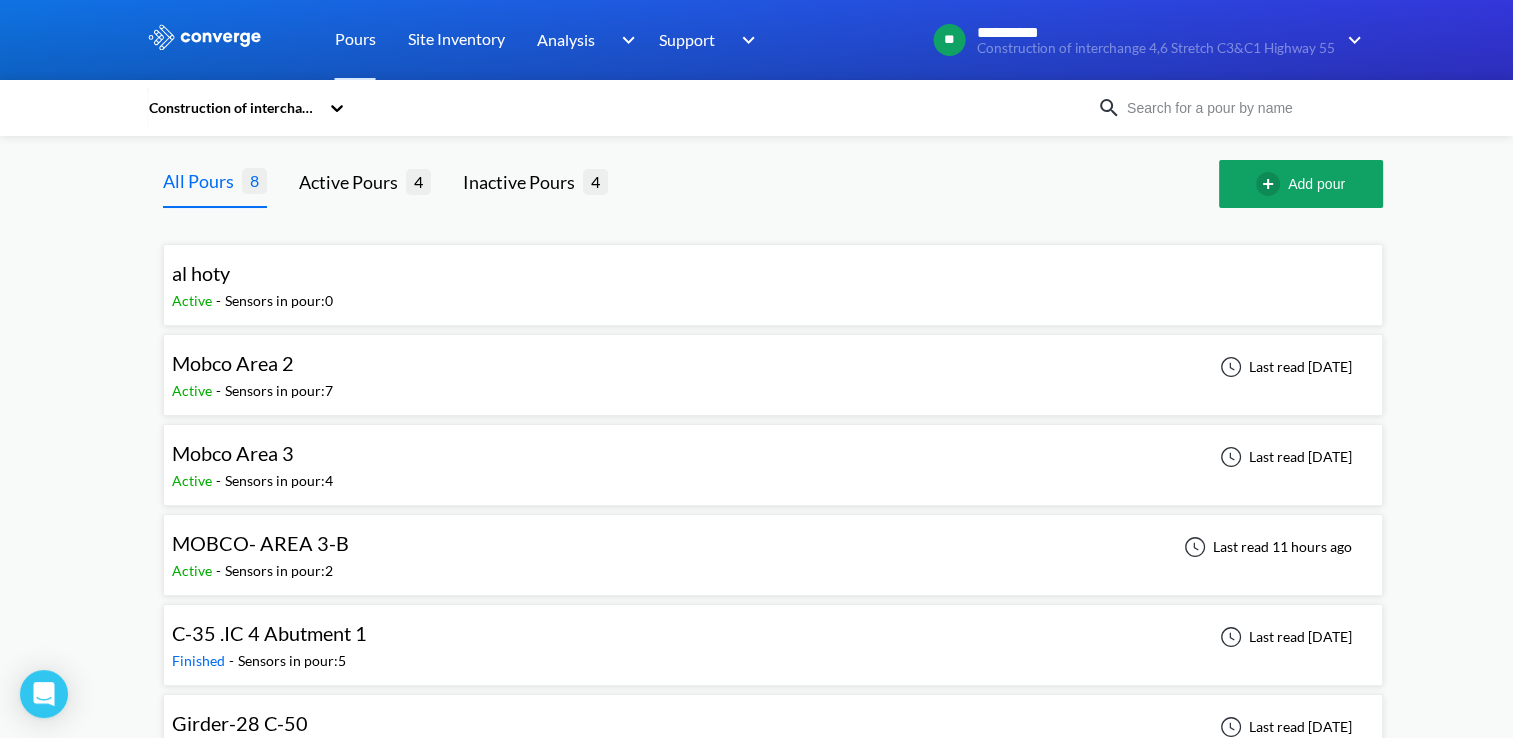 click on "MOBCO- AREA 3-B" at bounding box center [260, 543] 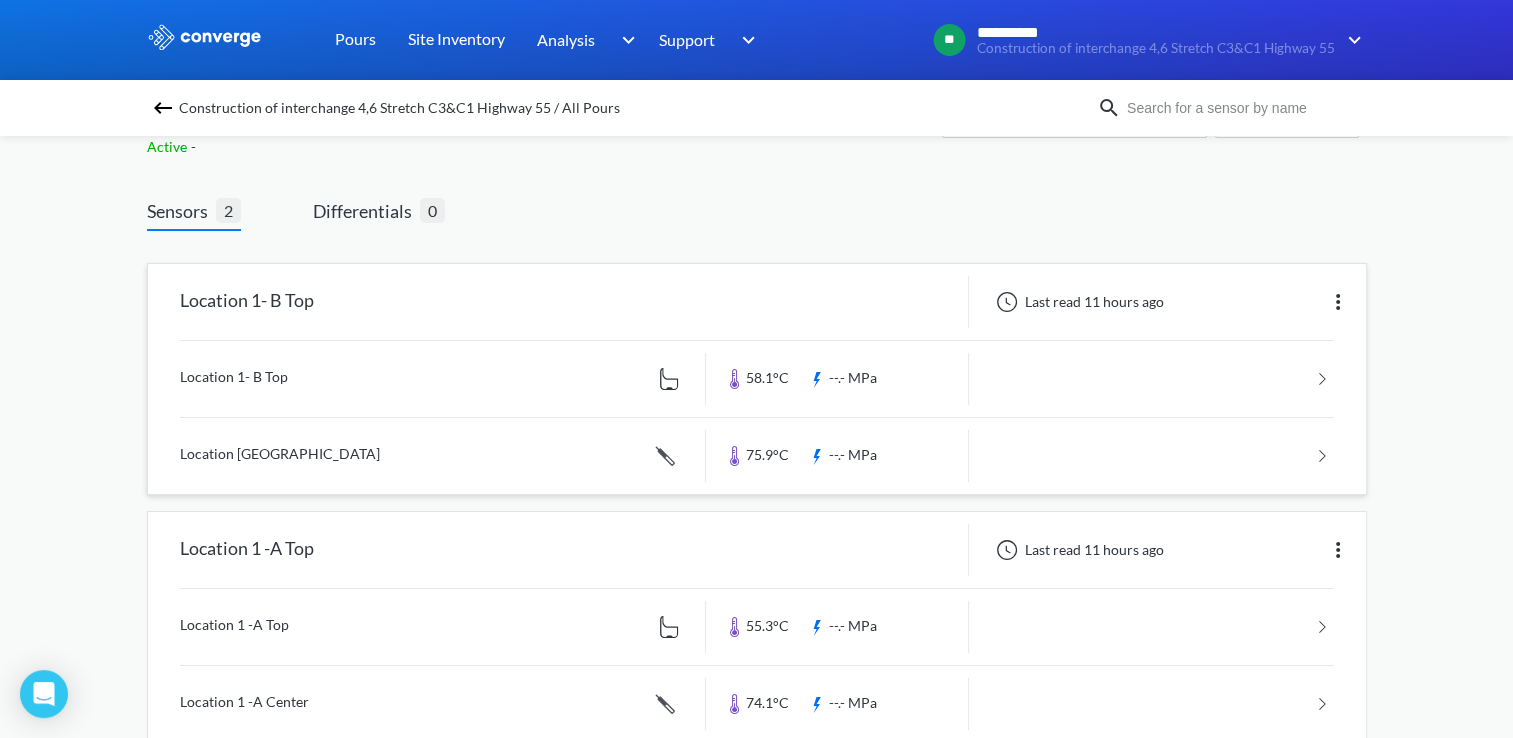 scroll, scrollTop: 112, scrollLeft: 0, axis: vertical 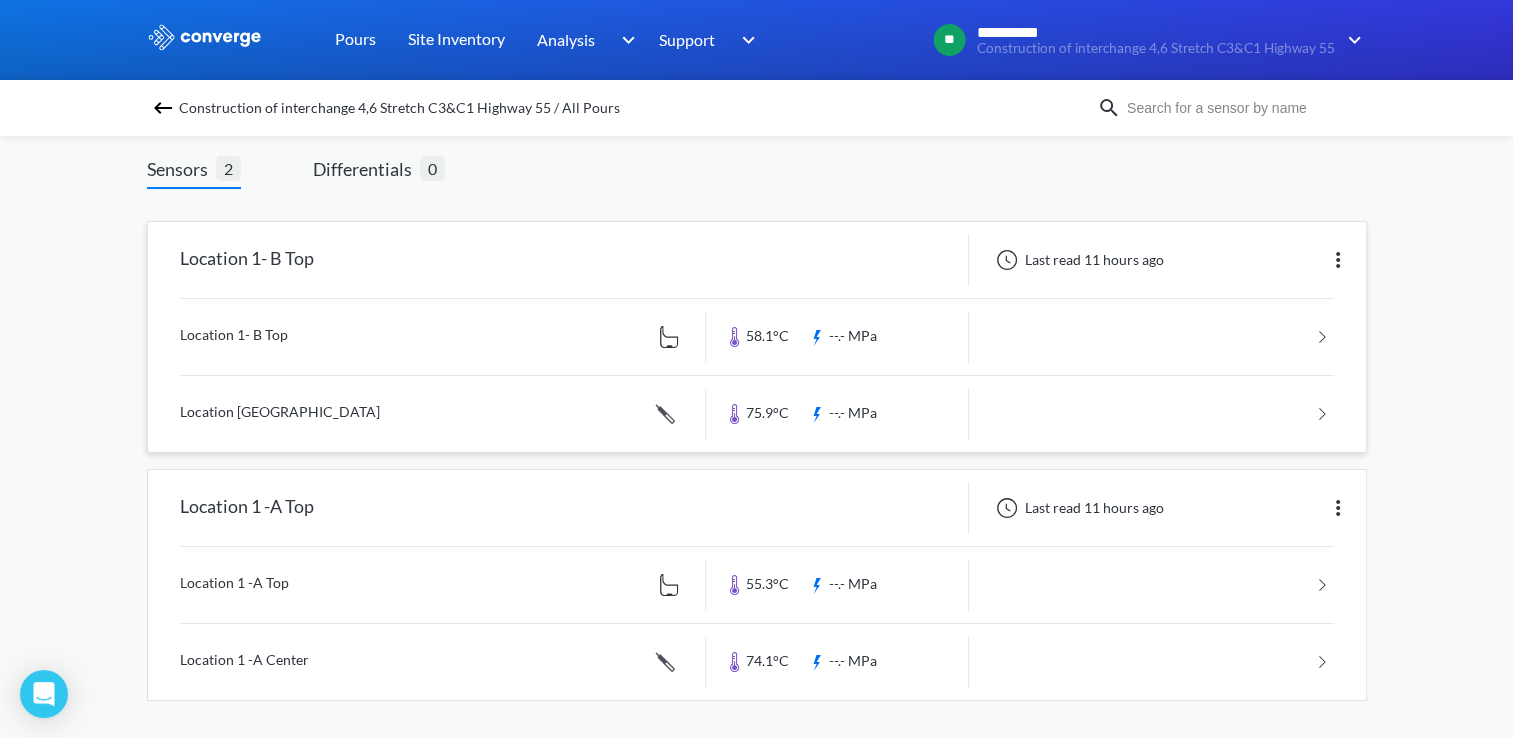 click at bounding box center [757, 414] 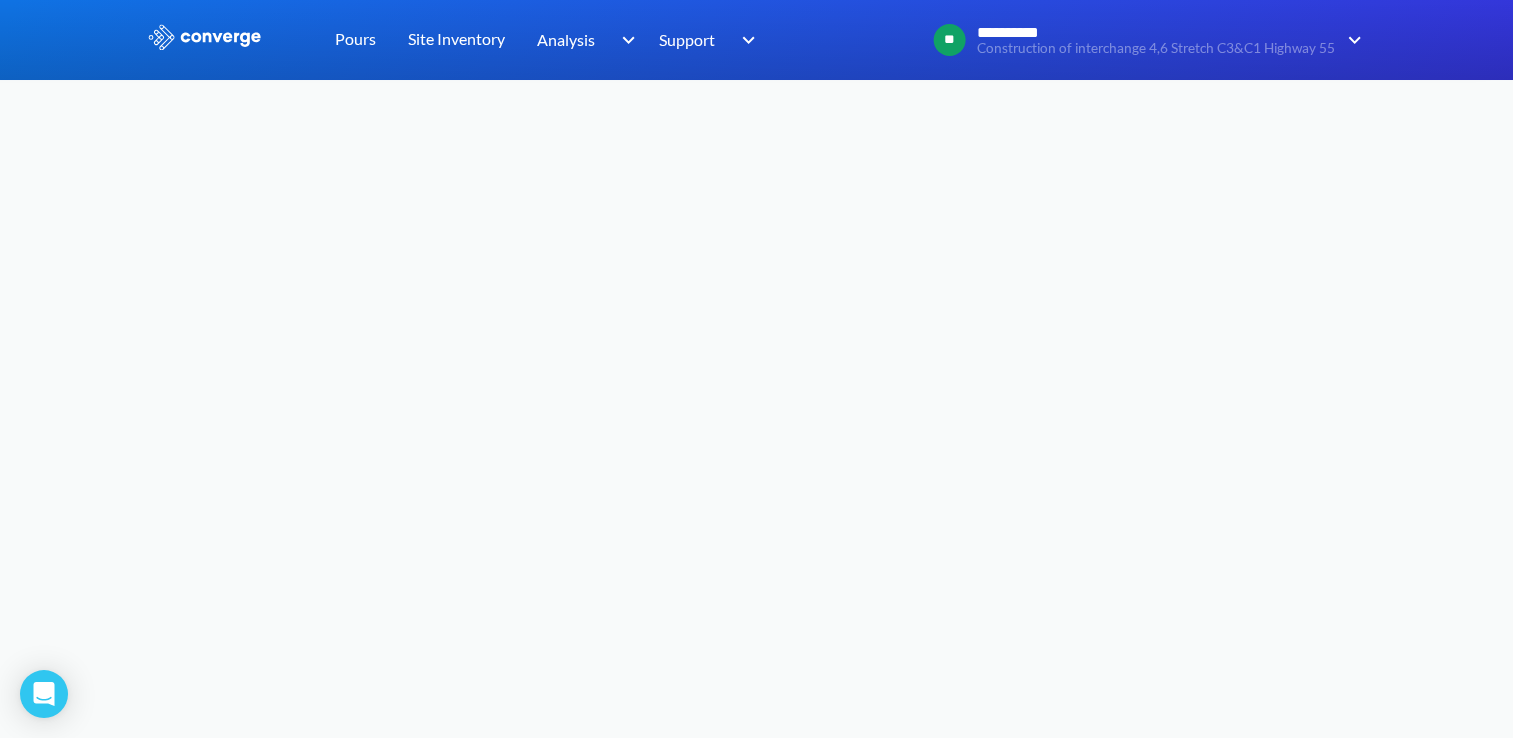 scroll, scrollTop: 0, scrollLeft: 0, axis: both 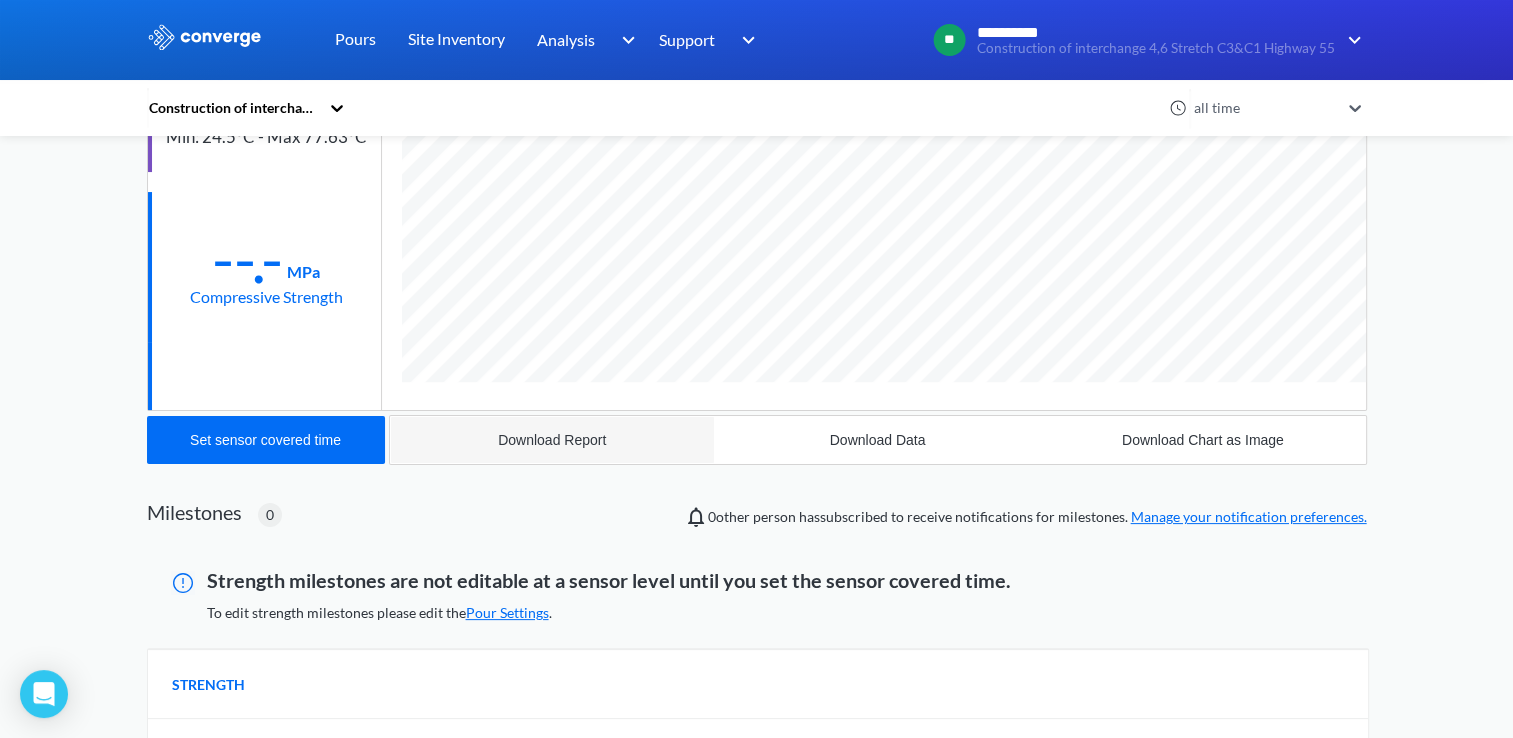 click on "Download Report" at bounding box center (552, 440) 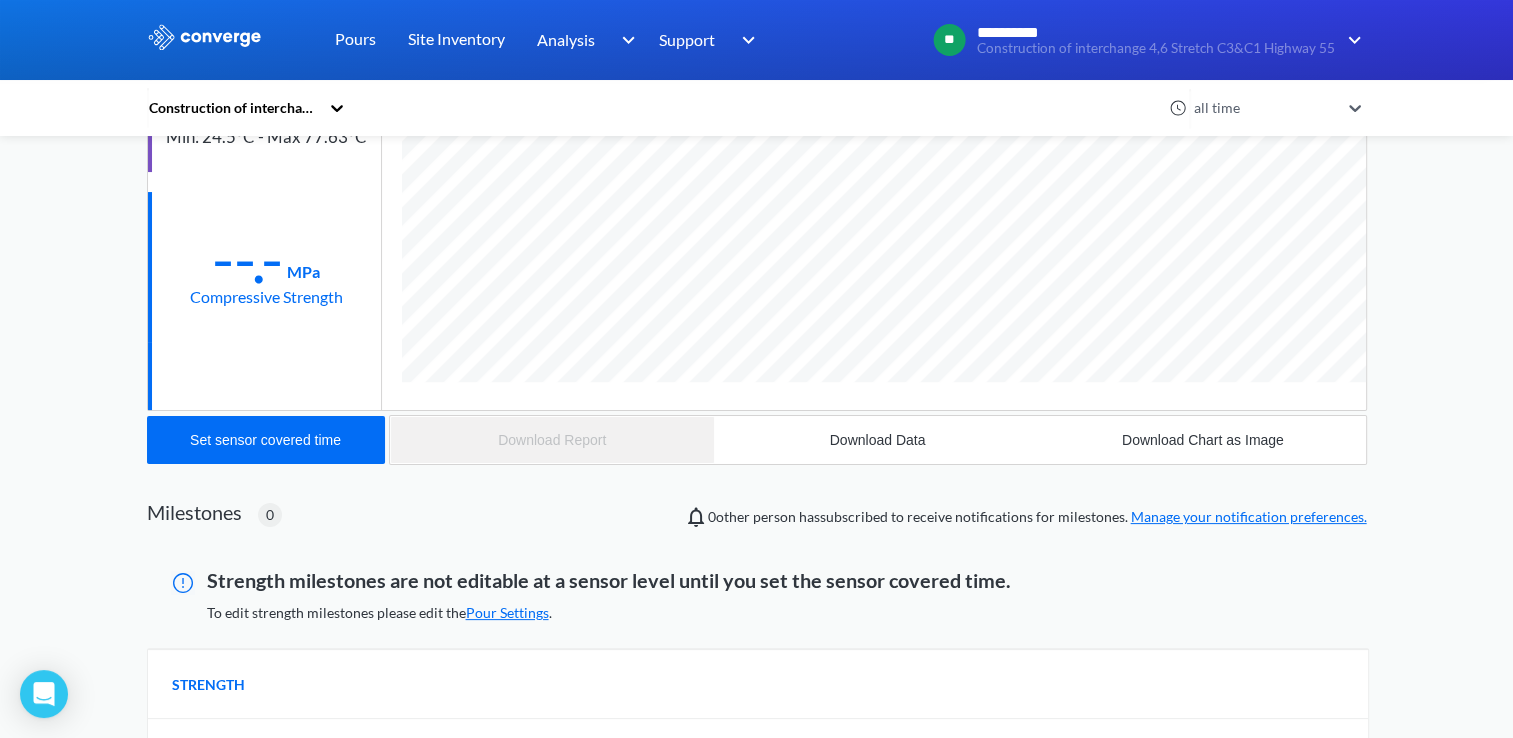 scroll, scrollTop: 998788, scrollLeft: 998780, axis: both 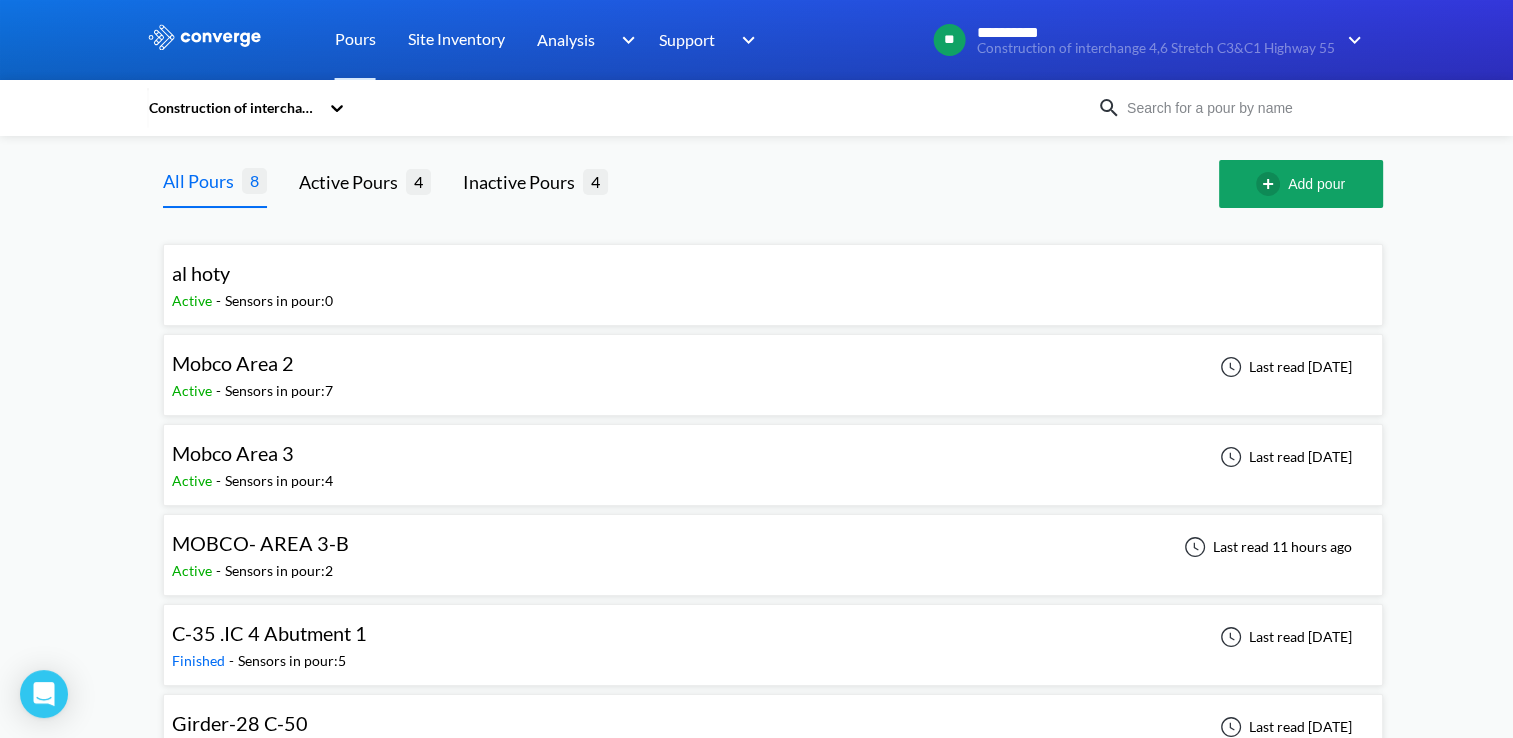 click on "MOBCO- AREA 3-B" at bounding box center [260, 543] 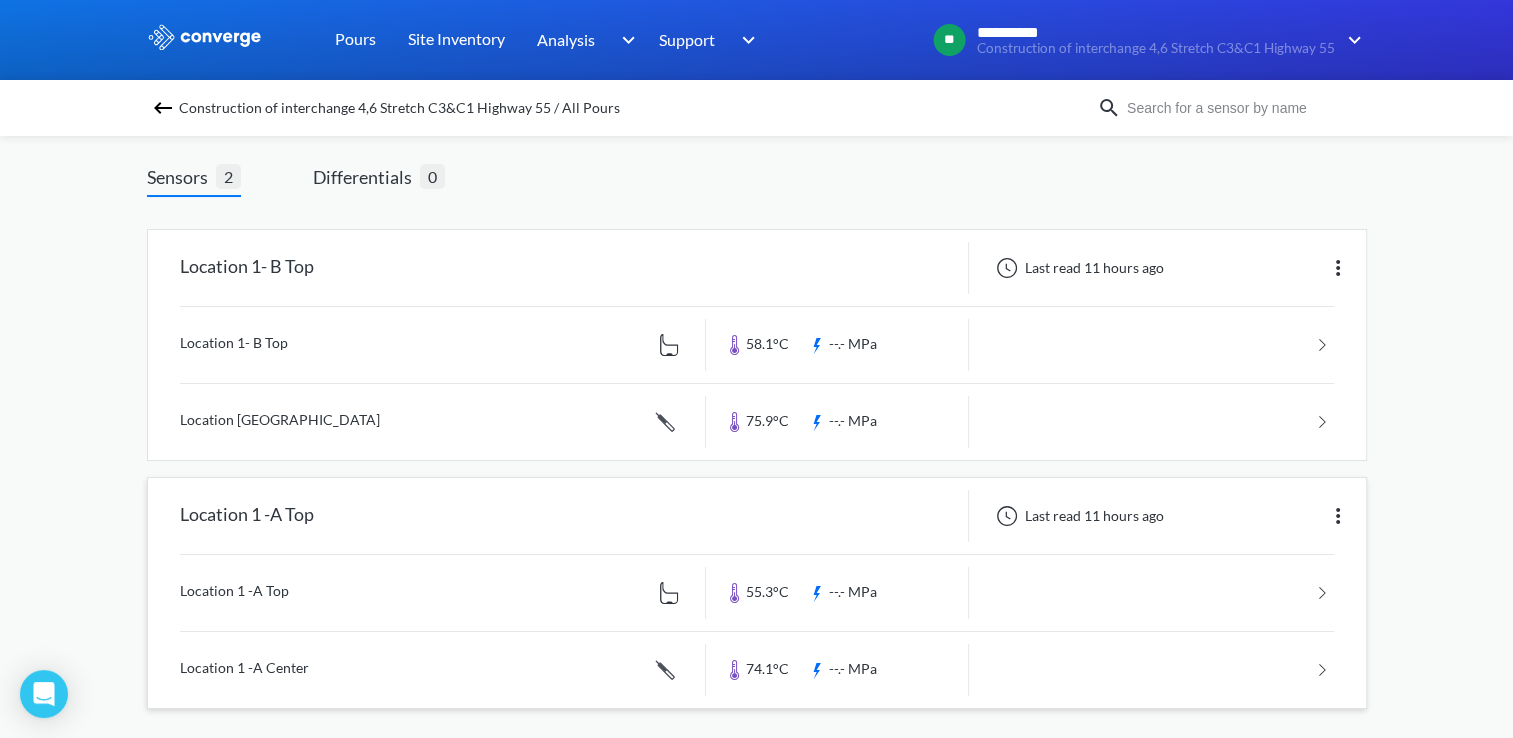 scroll, scrollTop: 112, scrollLeft: 0, axis: vertical 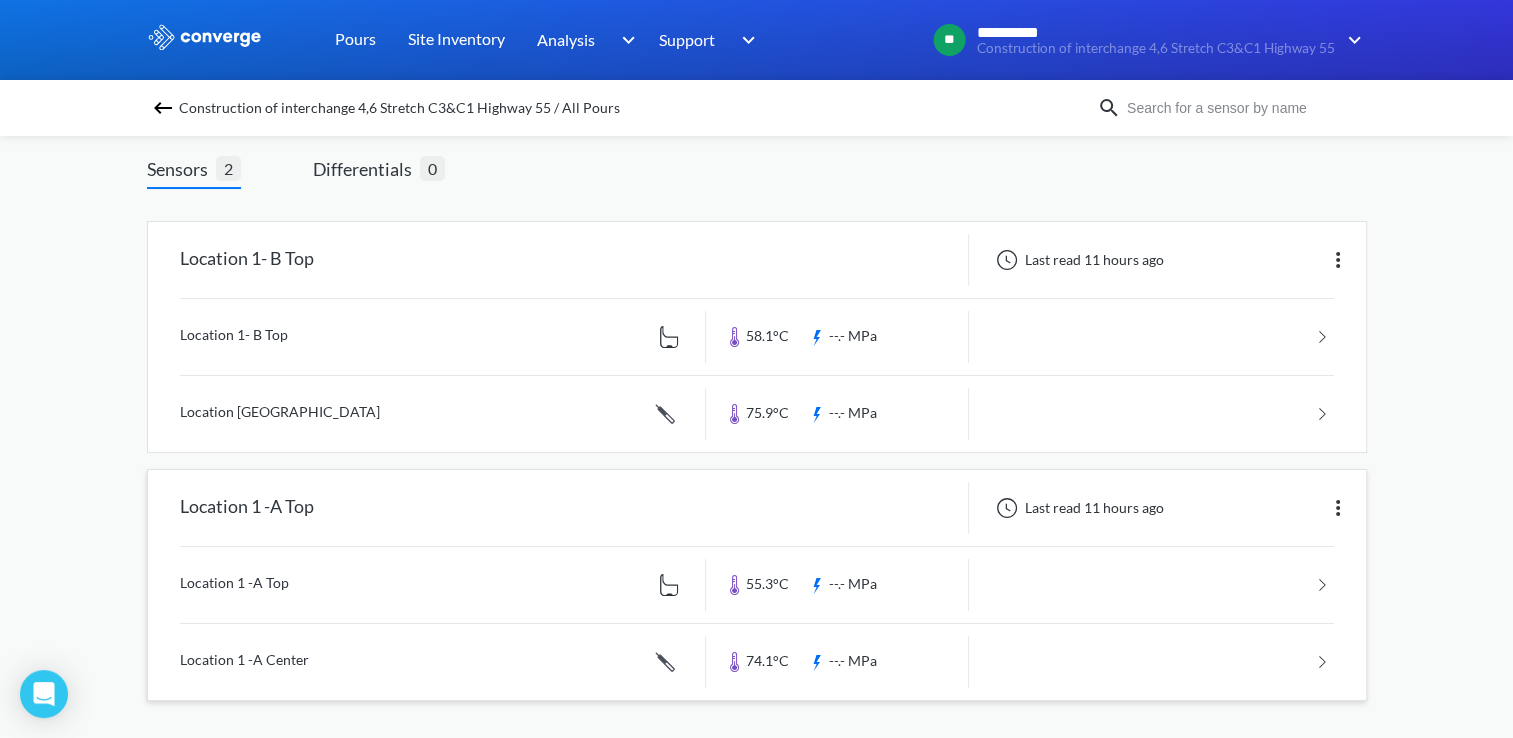 click at bounding box center (757, 585) 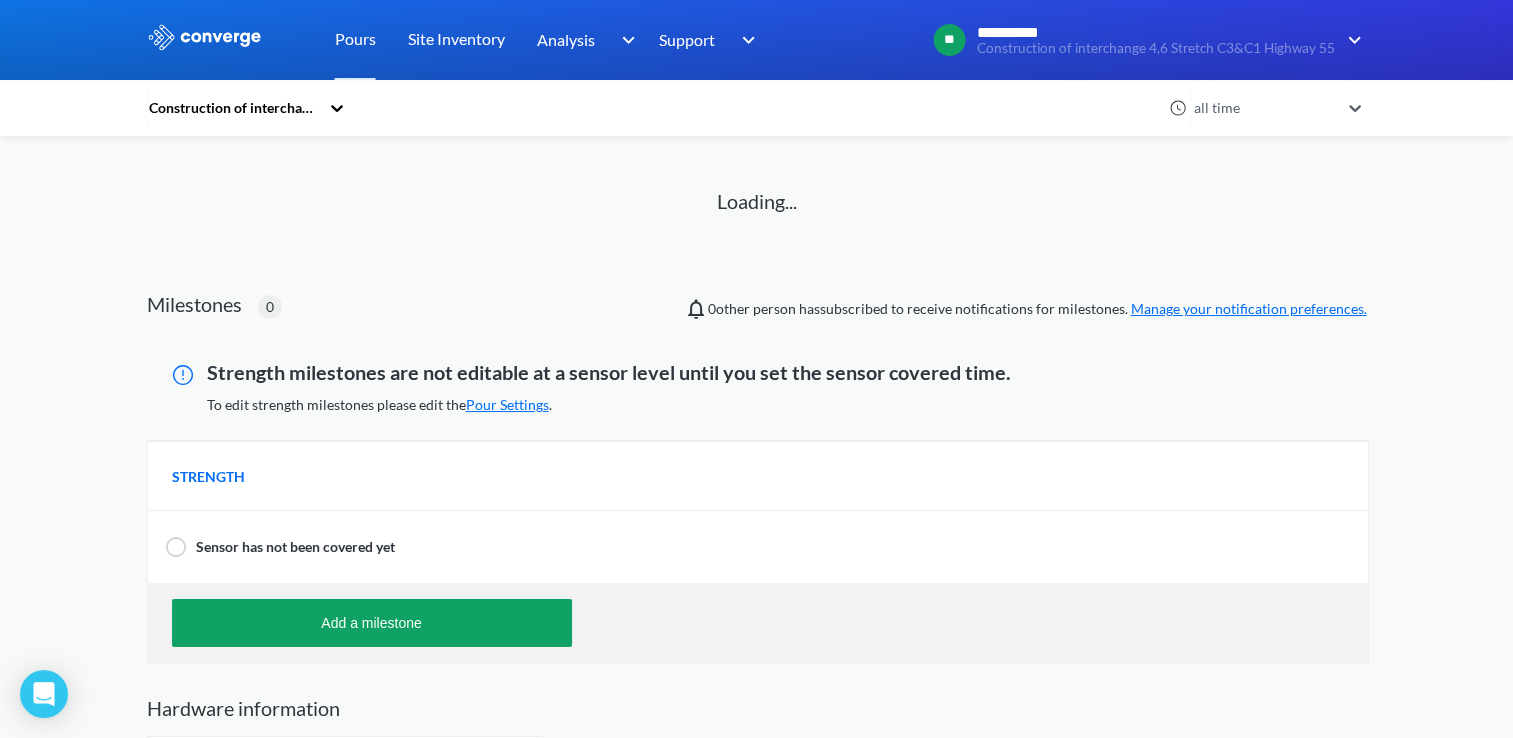 scroll, scrollTop: 0, scrollLeft: 0, axis: both 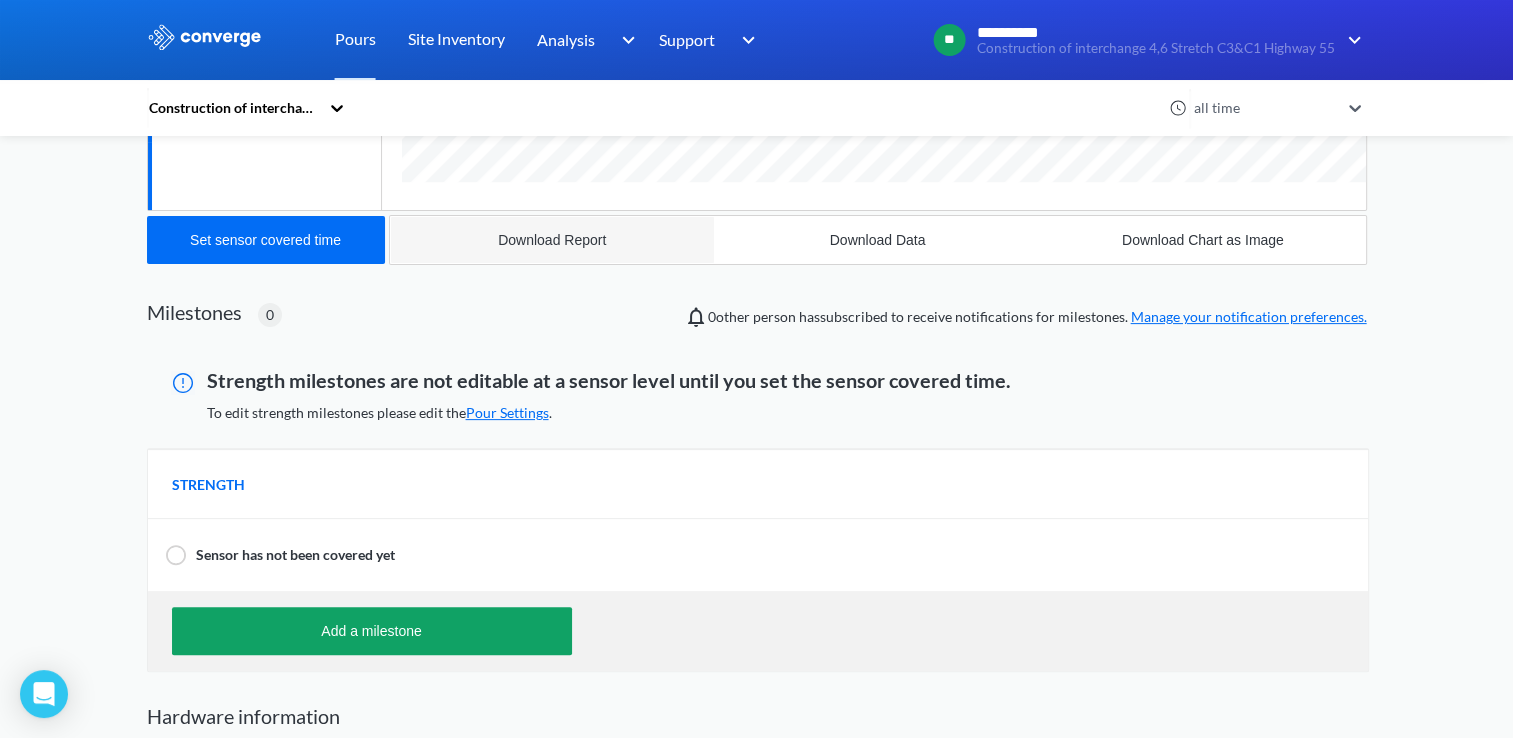 click on "Download Report" at bounding box center (552, 240) 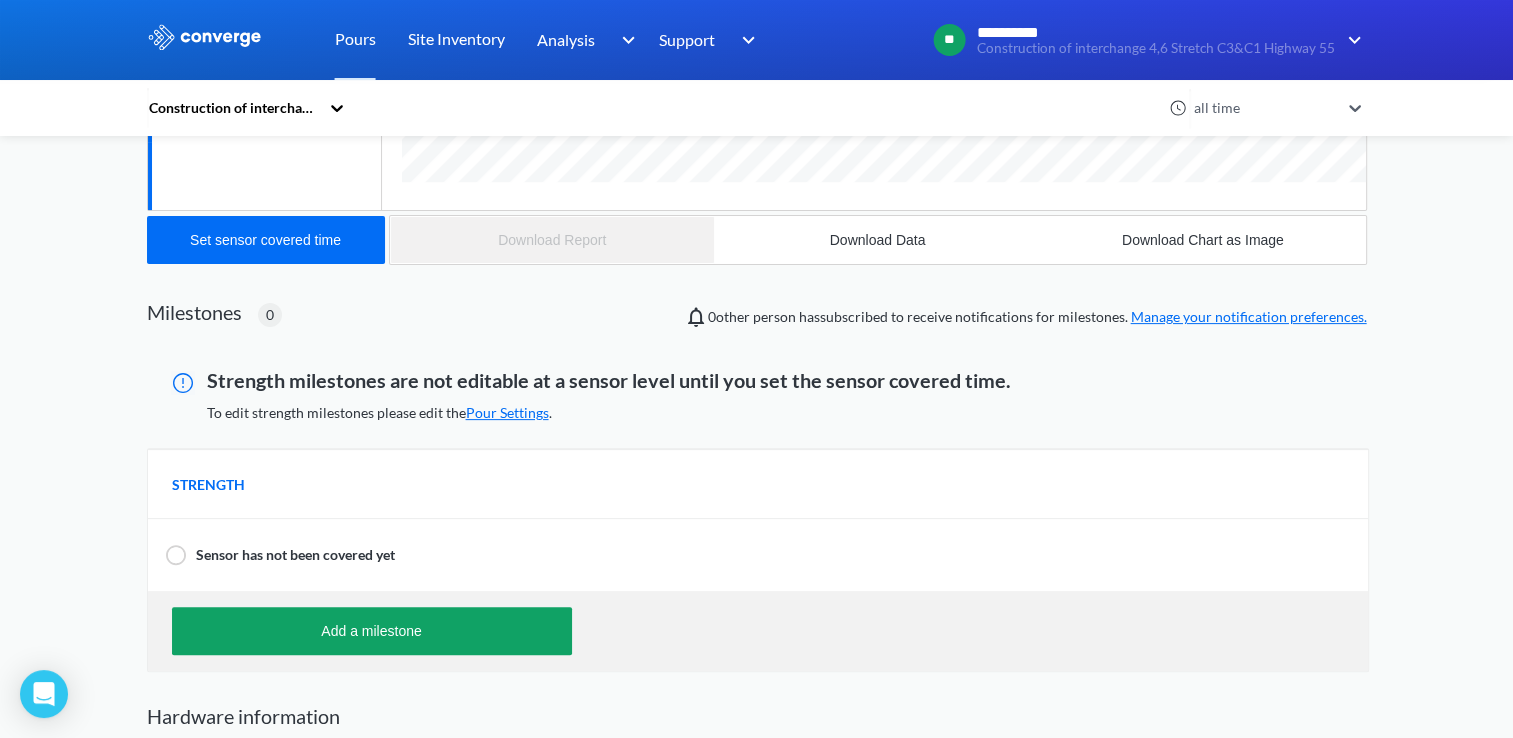 scroll, scrollTop: 998825, scrollLeft: 998780, axis: both 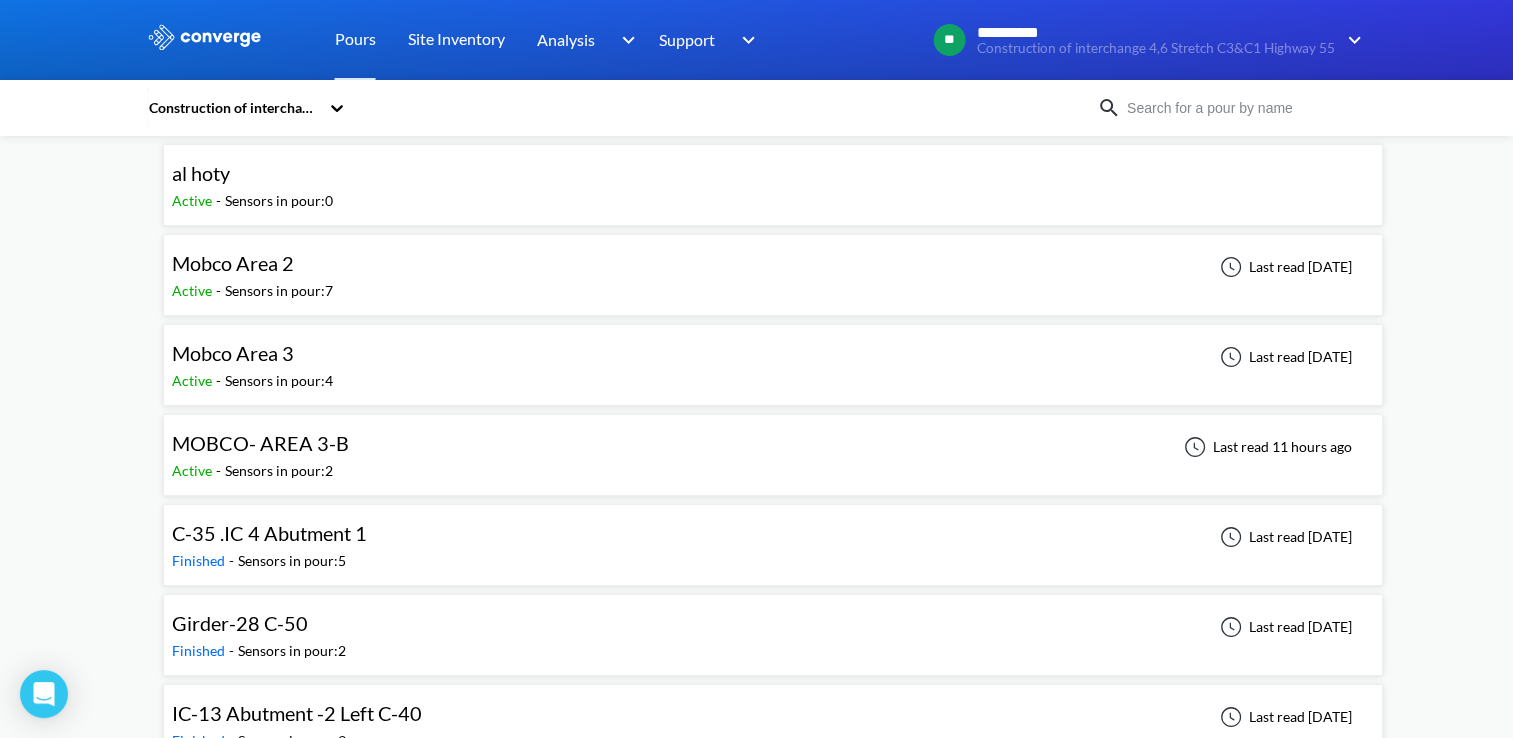 click on "MOBCO- AREA 3-B" at bounding box center [260, 443] 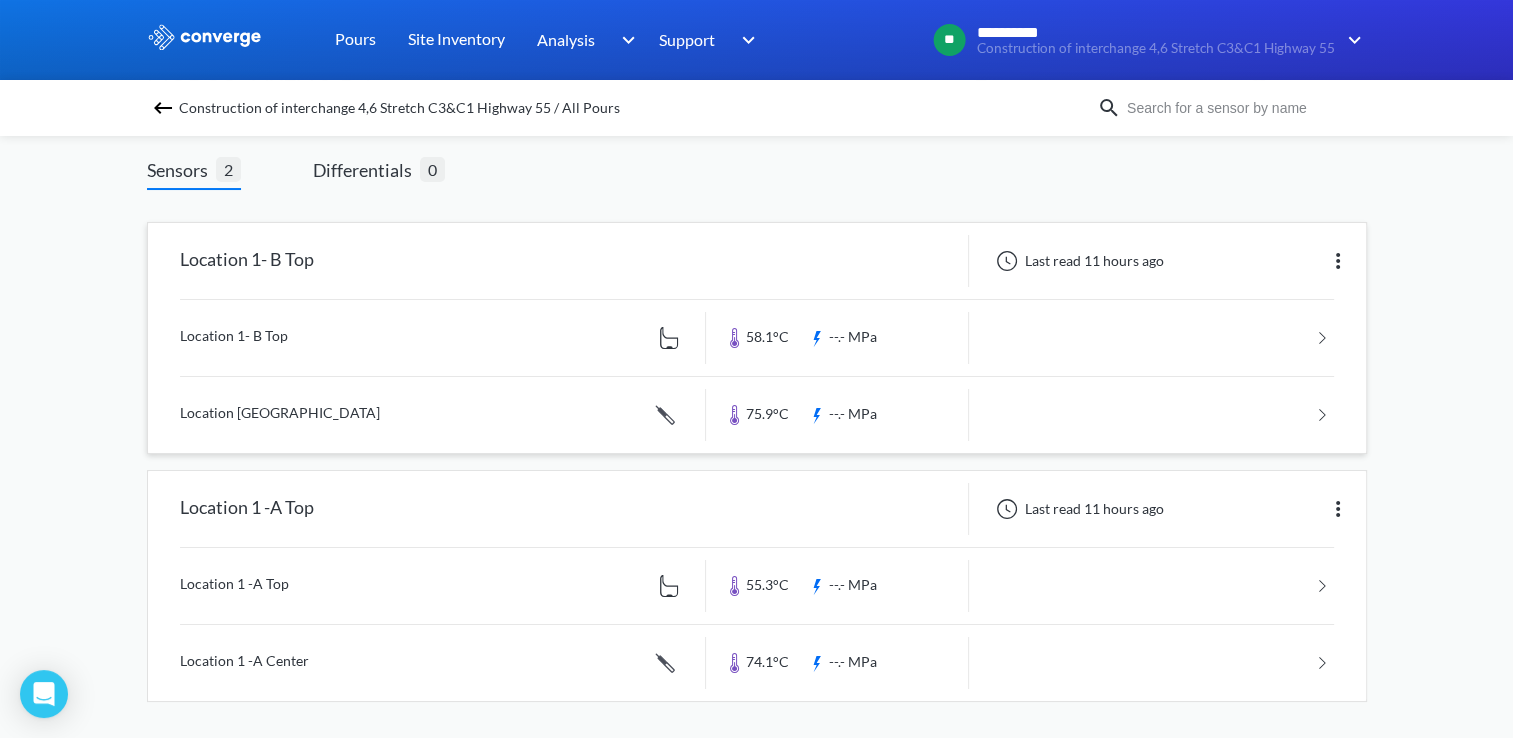 scroll, scrollTop: 112, scrollLeft: 0, axis: vertical 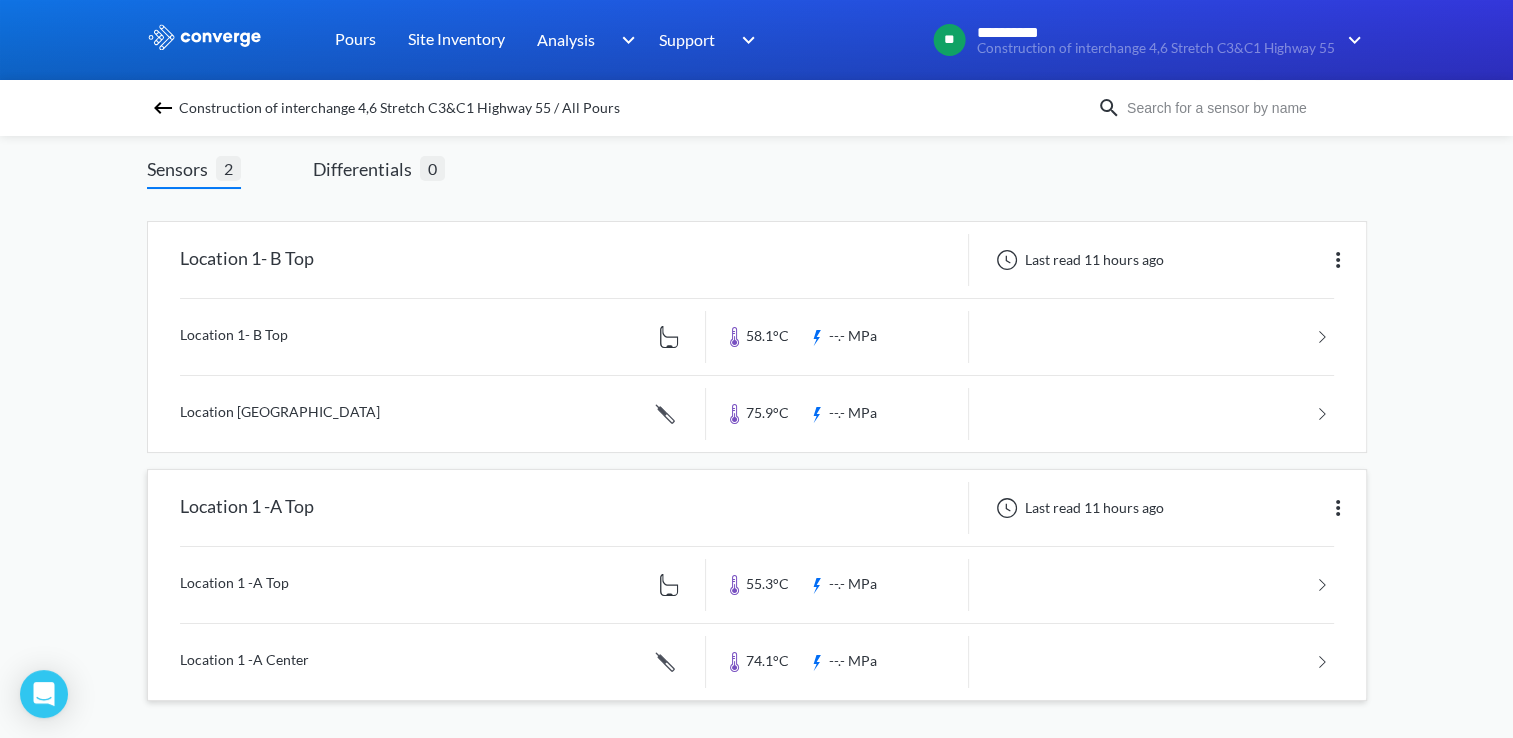 click at bounding box center [757, 662] 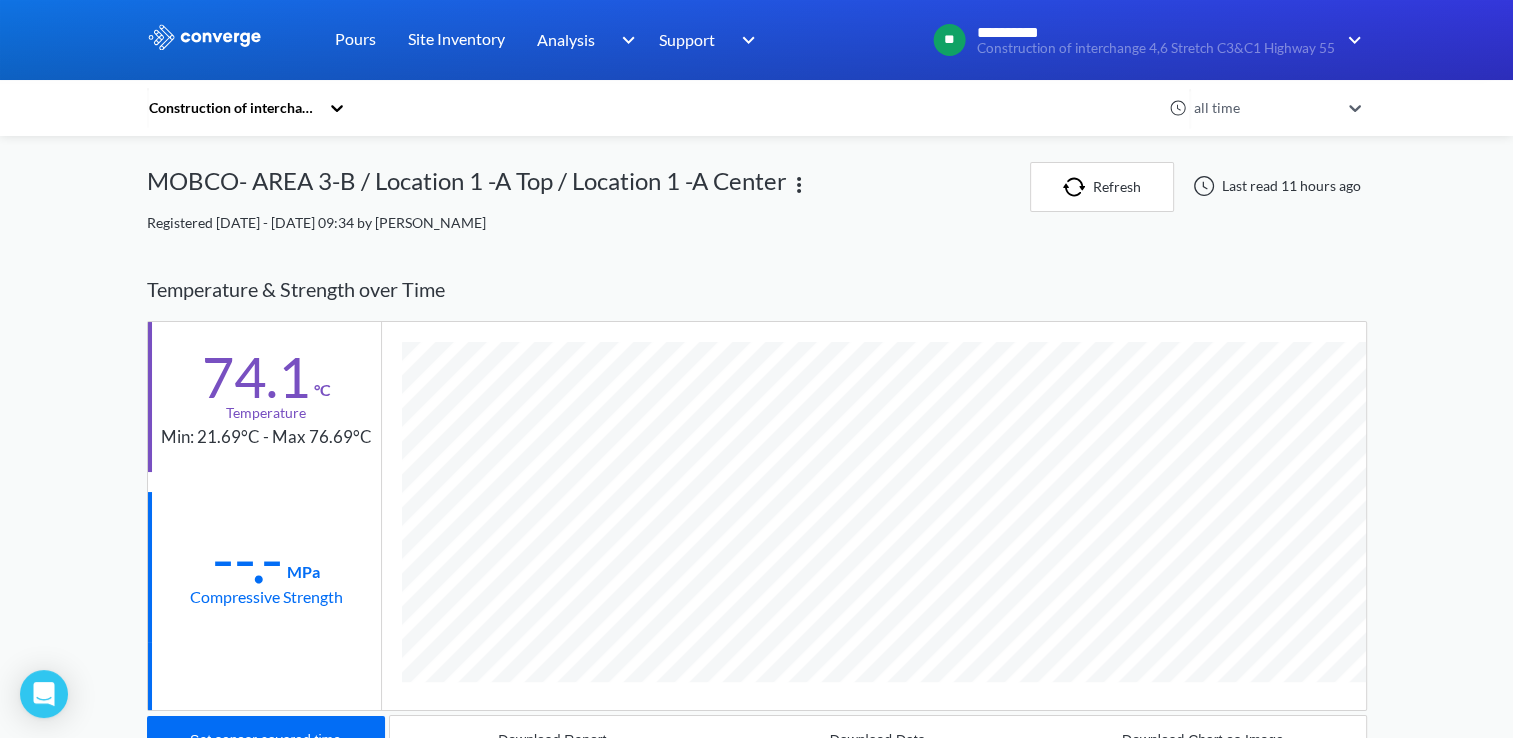 scroll, scrollTop: 998788, scrollLeft: 998780, axis: both 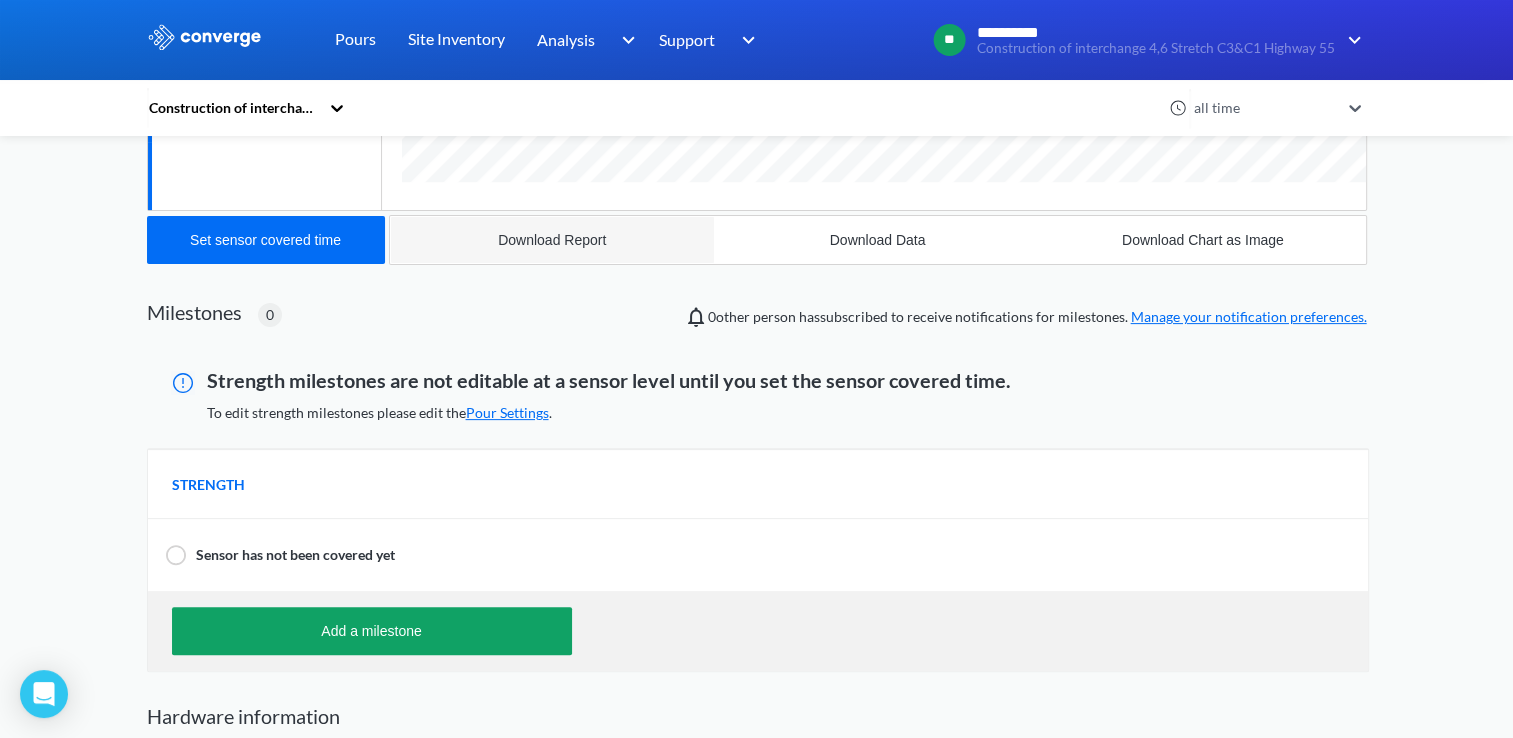 click on "Download Report" at bounding box center [552, 240] 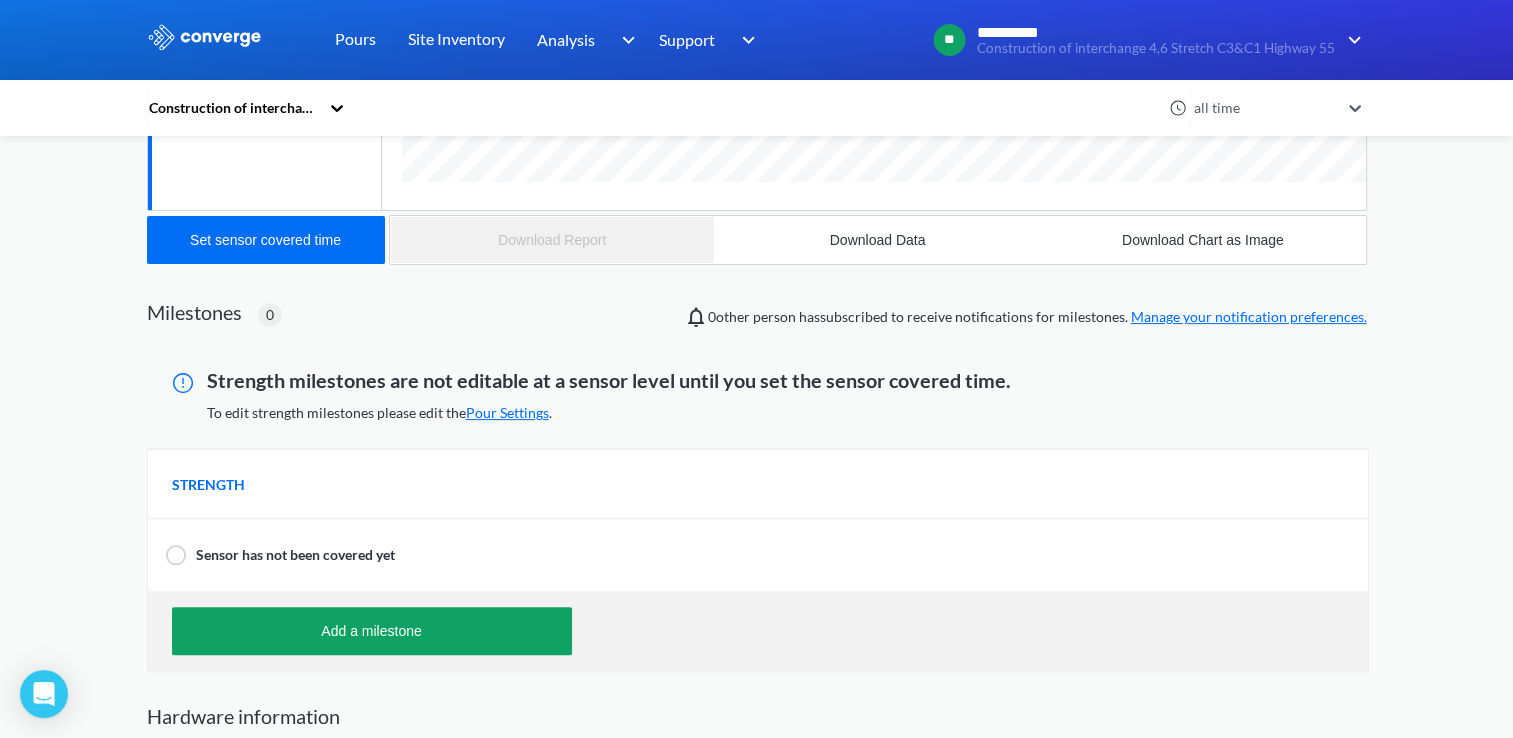 scroll, scrollTop: 998788, scrollLeft: 998780, axis: both 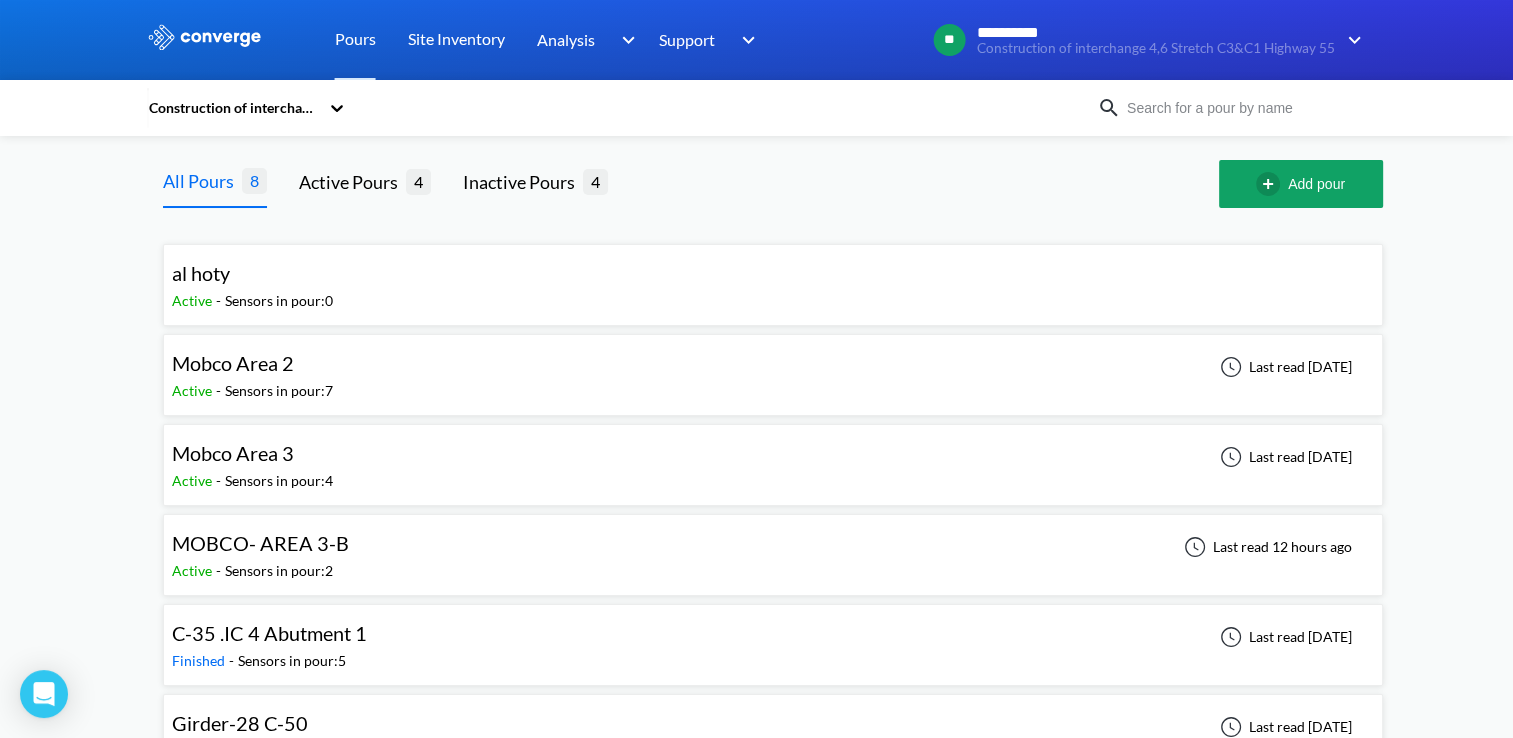 click on "MOBCO- AREA 3-B" at bounding box center (260, 543) 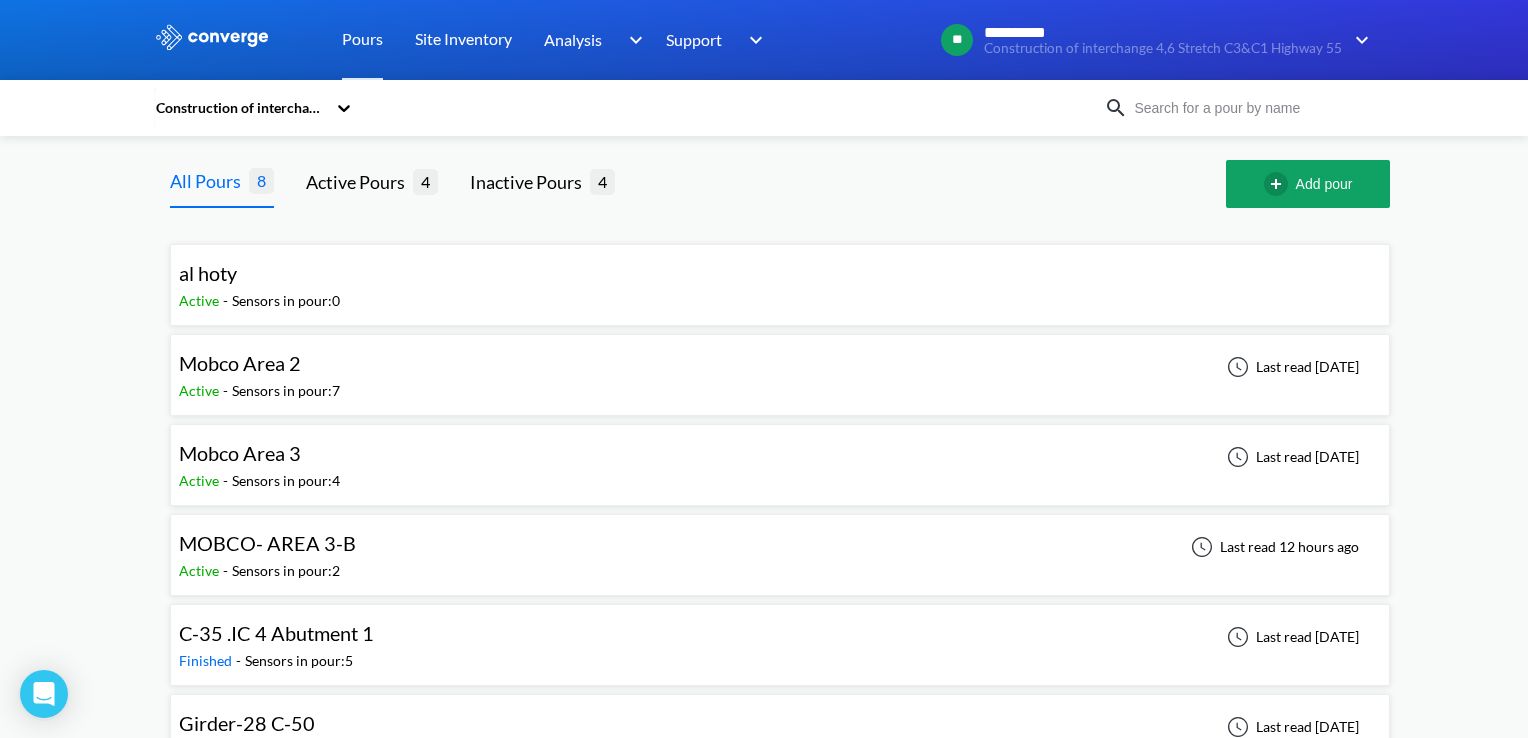 click on "**********" at bounding box center (764, 369) 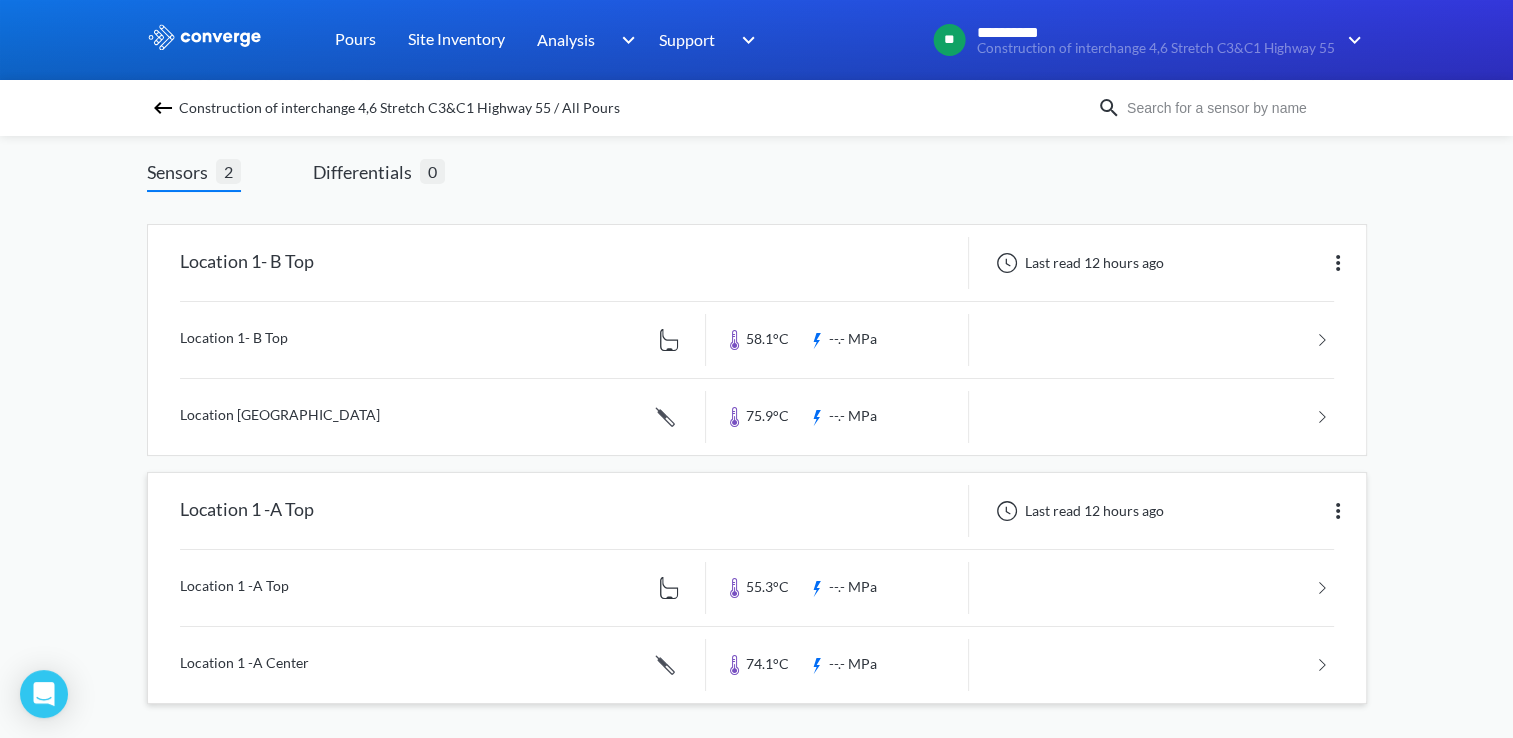 scroll, scrollTop: 112, scrollLeft: 0, axis: vertical 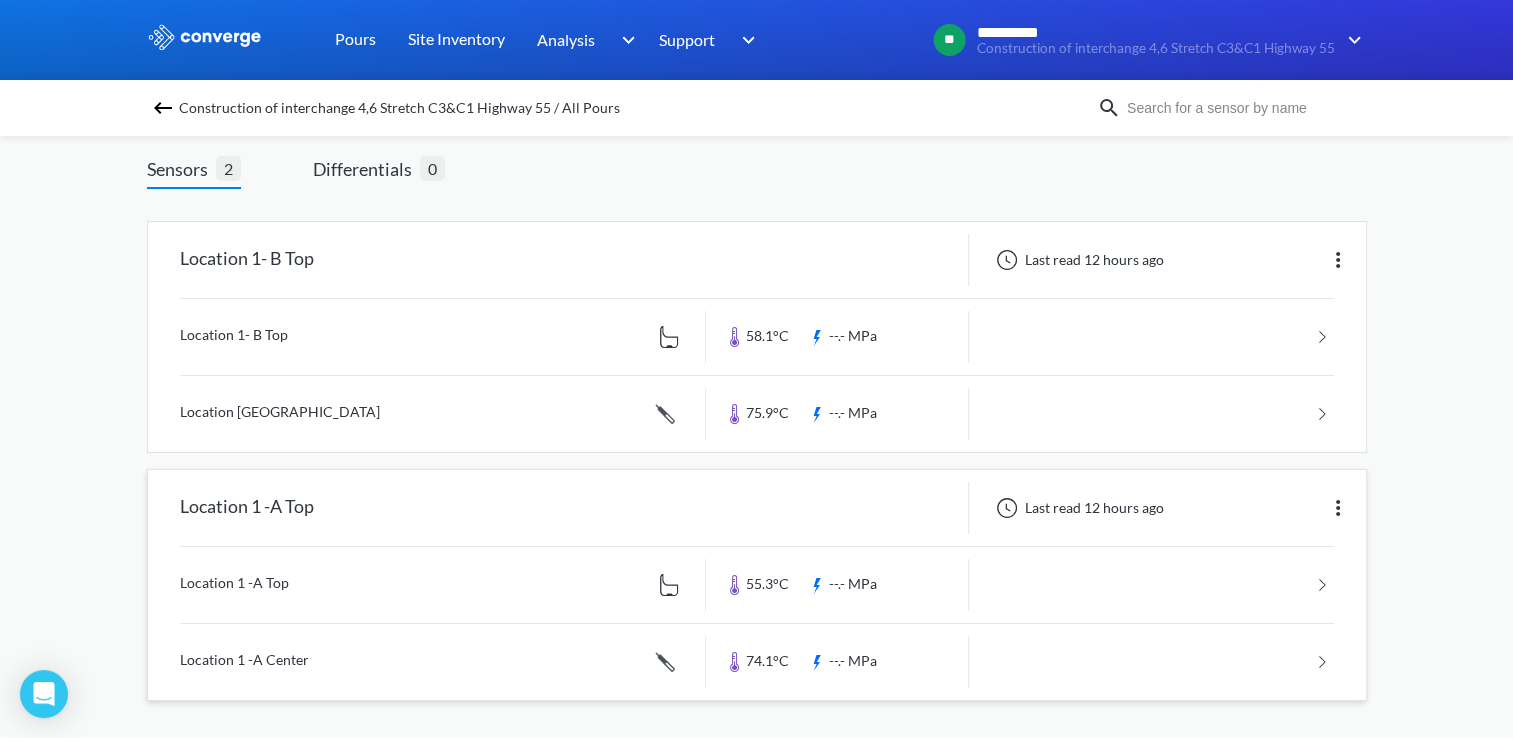 click at bounding box center (757, 585) 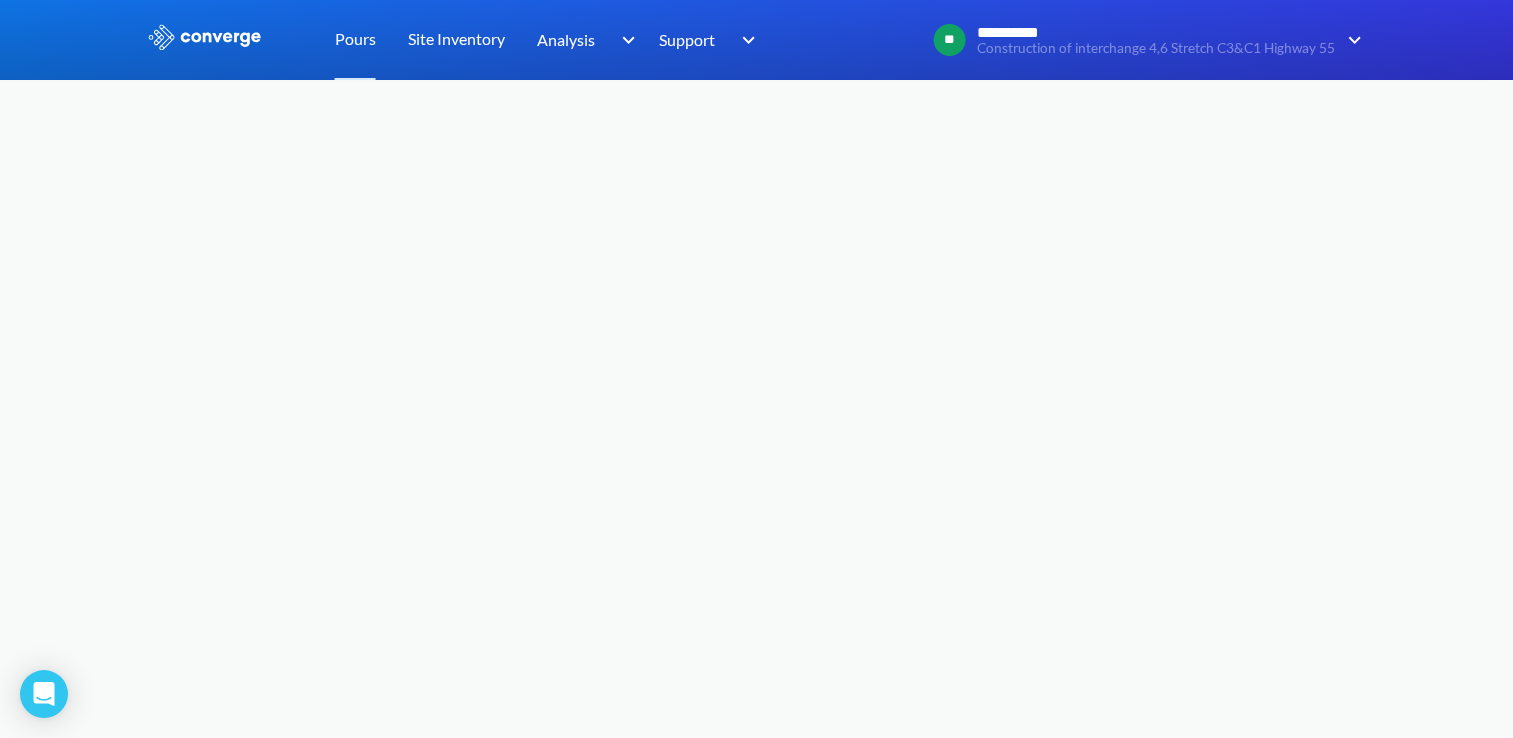 scroll, scrollTop: 0, scrollLeft: 0, axis: both 